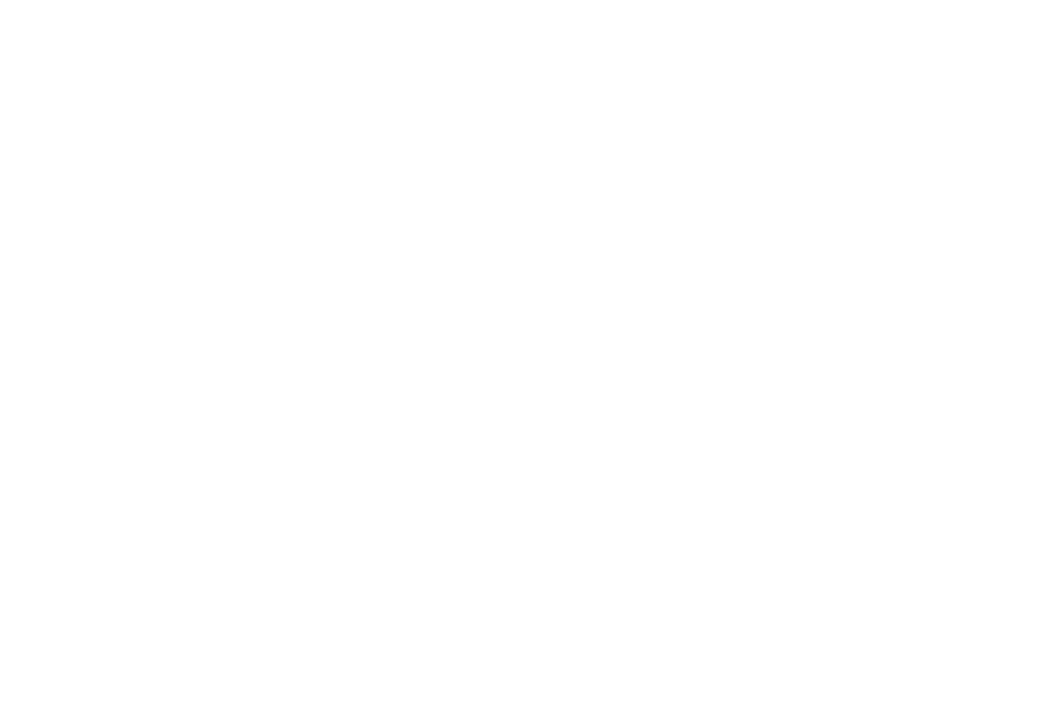 scroll, scrollTop: 0, scrollLeft: 0, axis: both 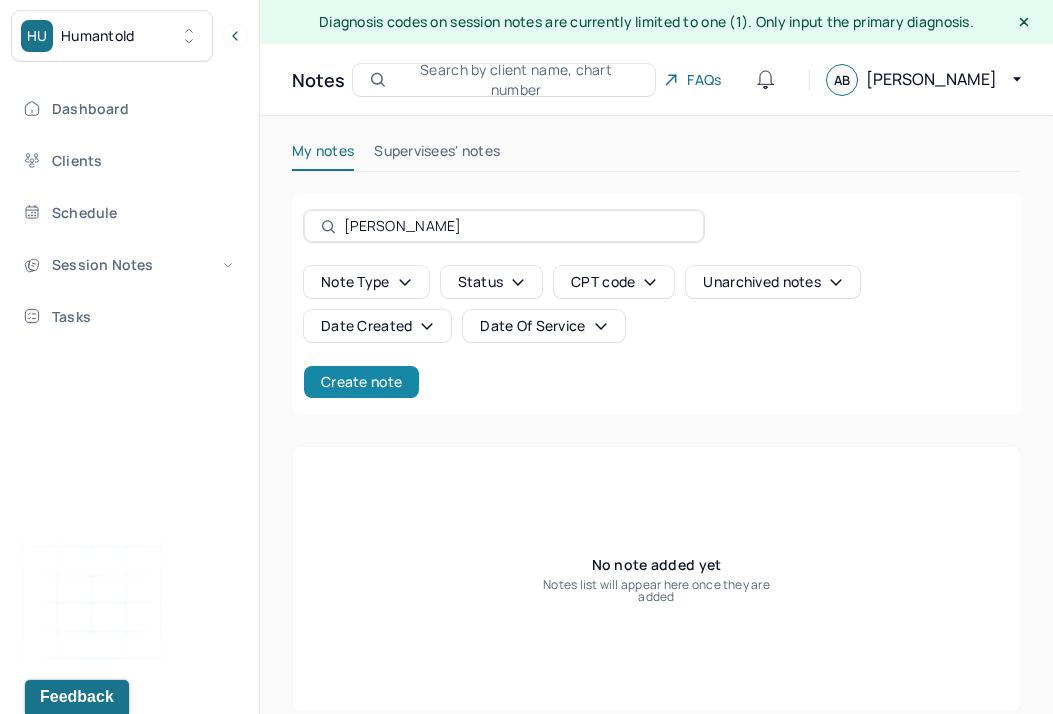 click on "Create note" at bounding box center (361, 382) 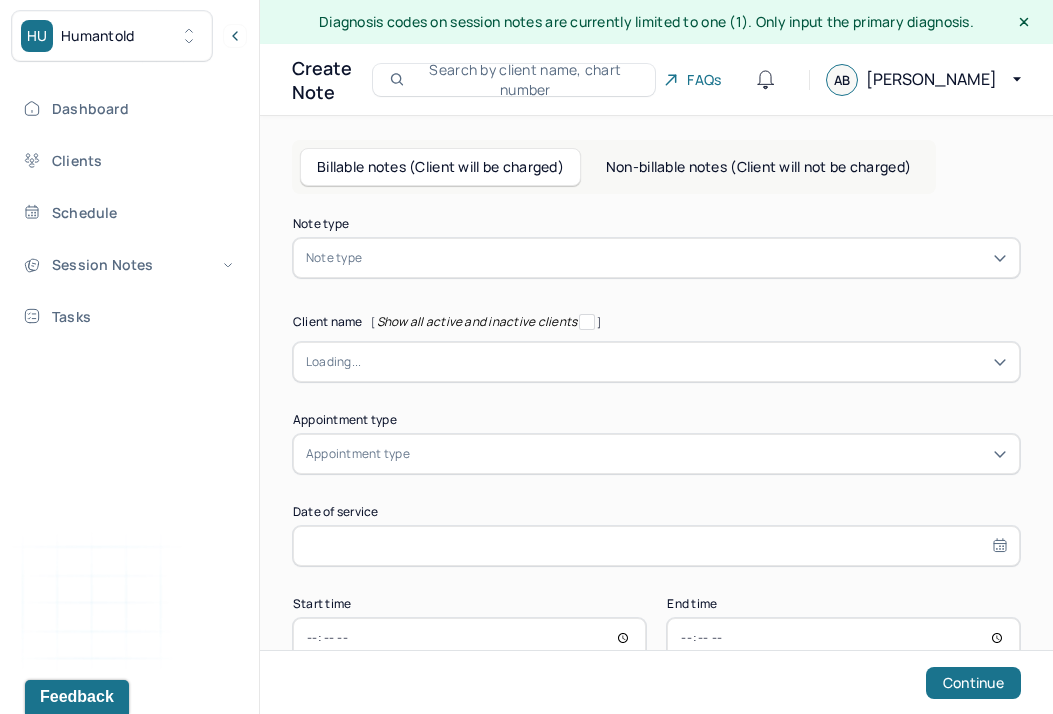 click on "Note type" at bounding box center [334, 258] 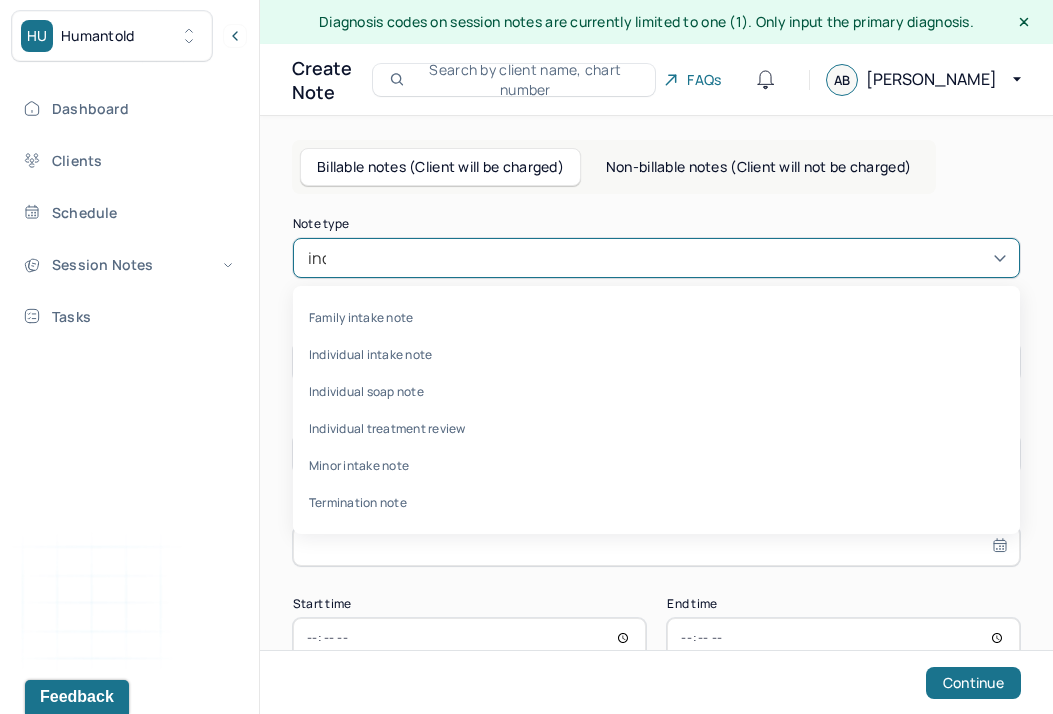 type on "indi" 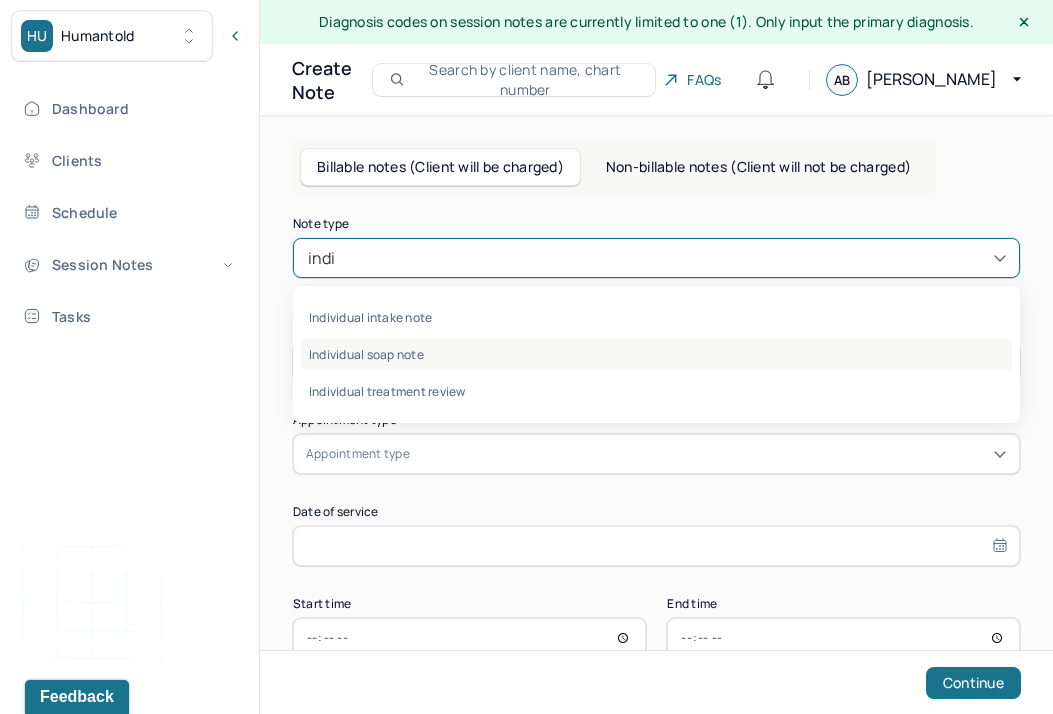 click on "Individual soap note" at bounding box center (656, 354) 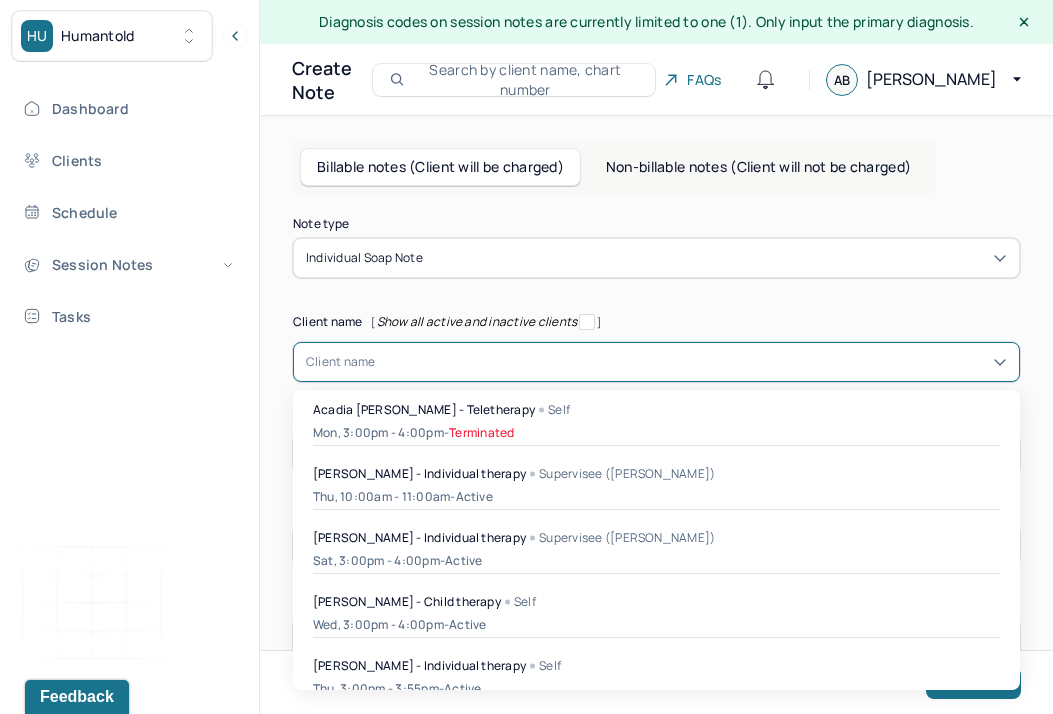 click at bounding box center [379, 362] 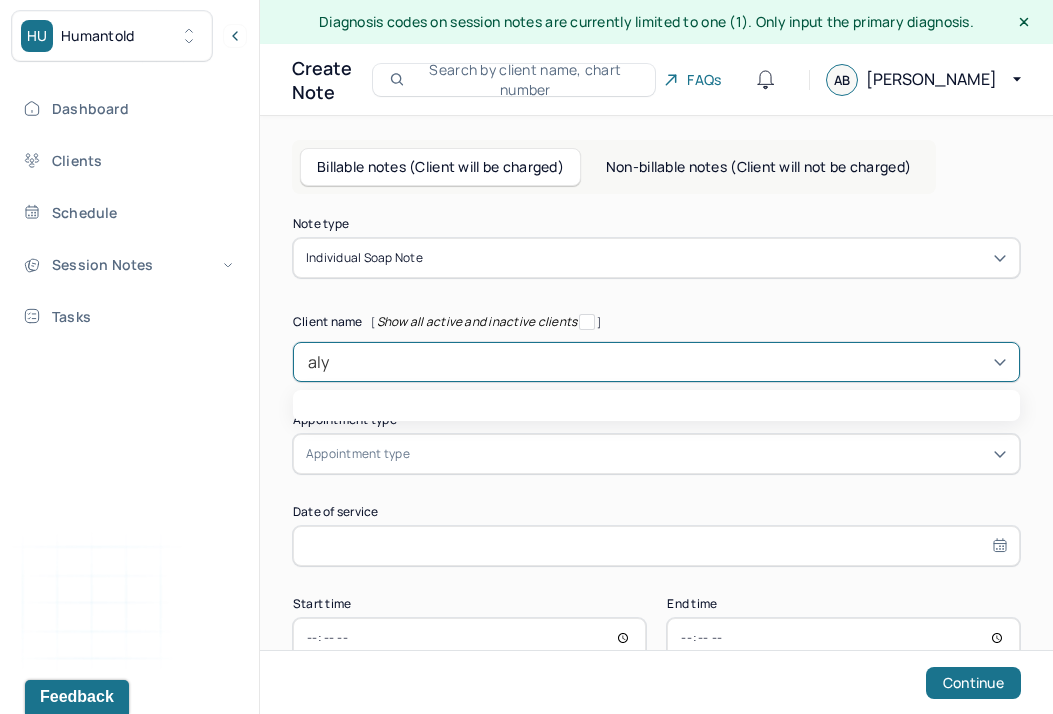 type on "alys" 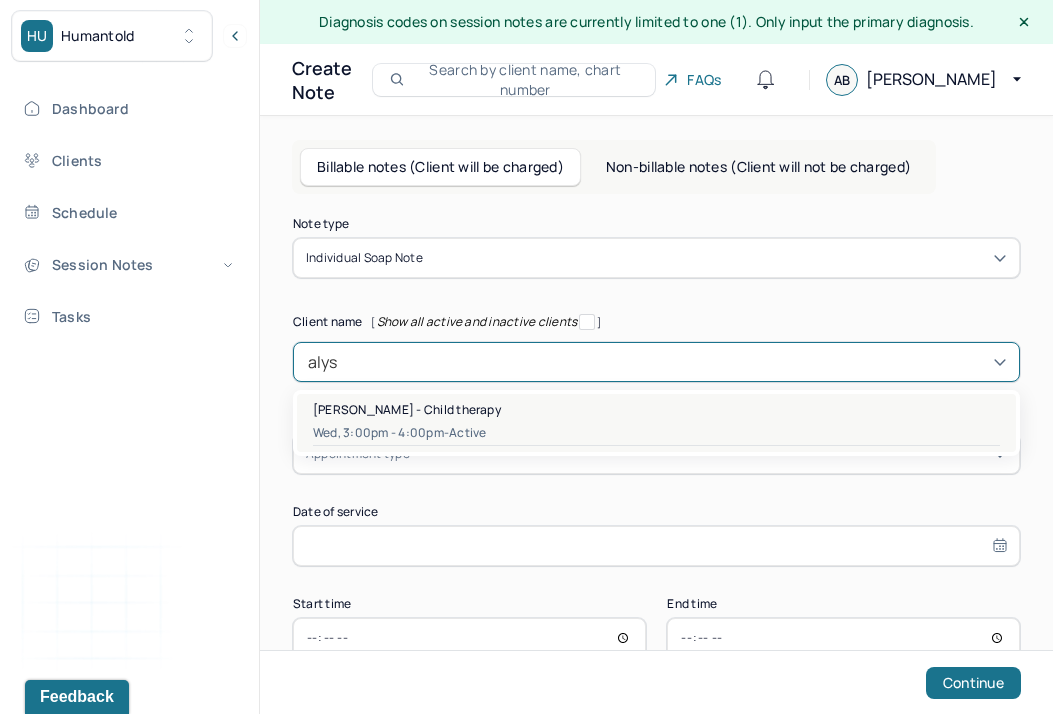 click on "[PERSON_NAME] - Child therapy" at bounding box center (407, 409) 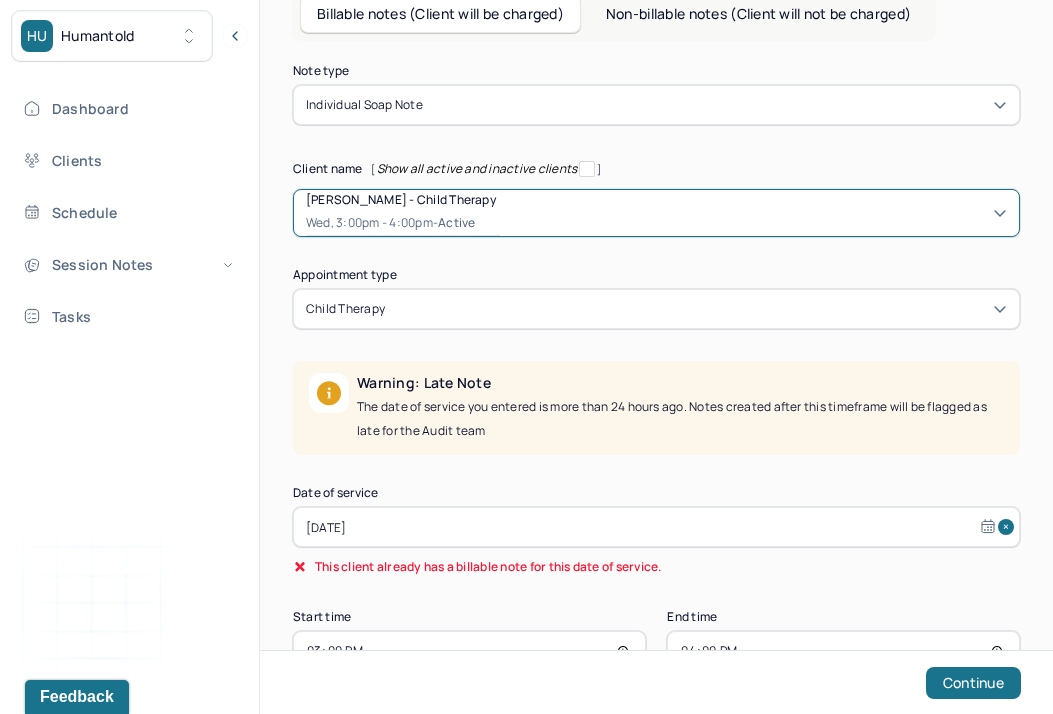 scroll, scrollTop: 215, scrollLeft: 0, axis: vertical 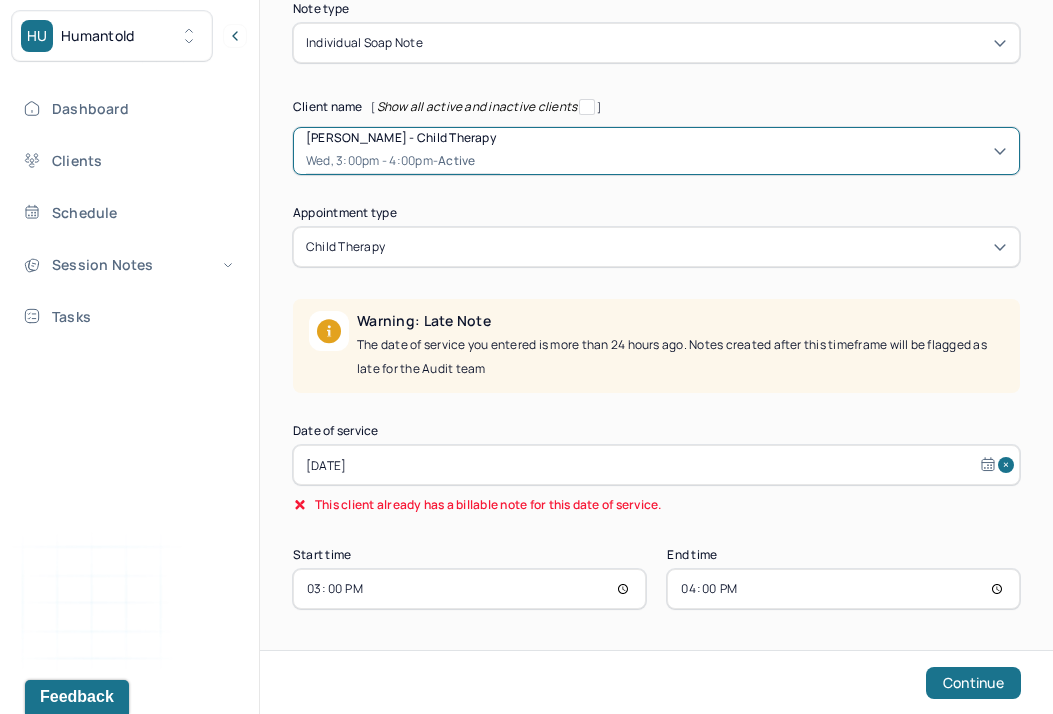 select on "5" 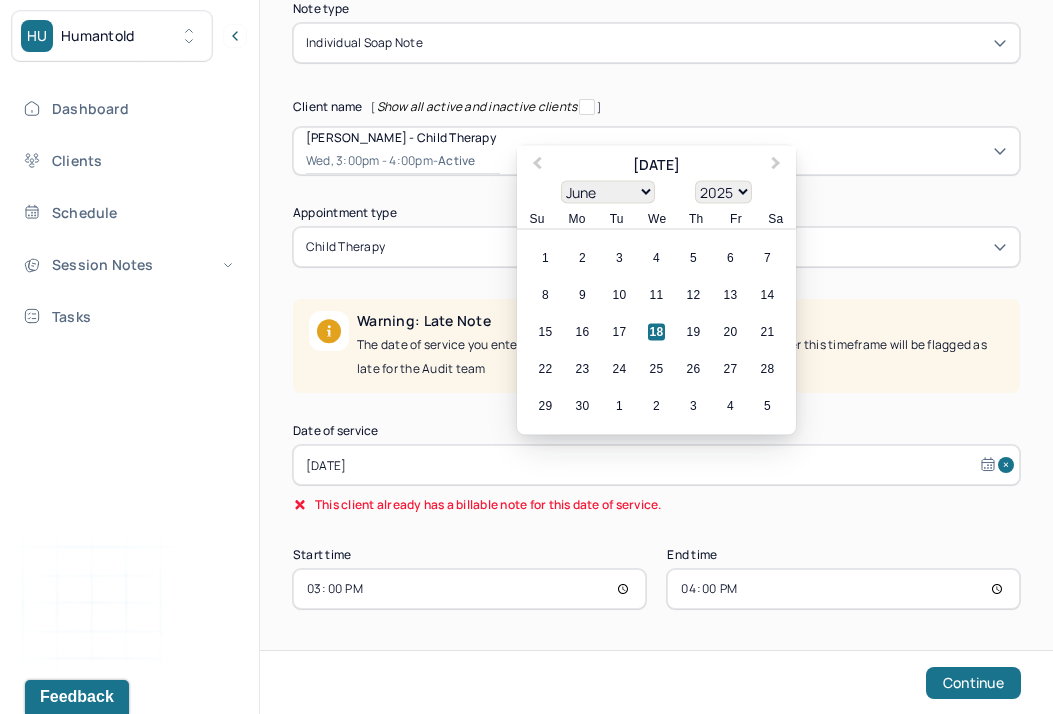 click on "[DATE]" at bounding box center (656, 465) 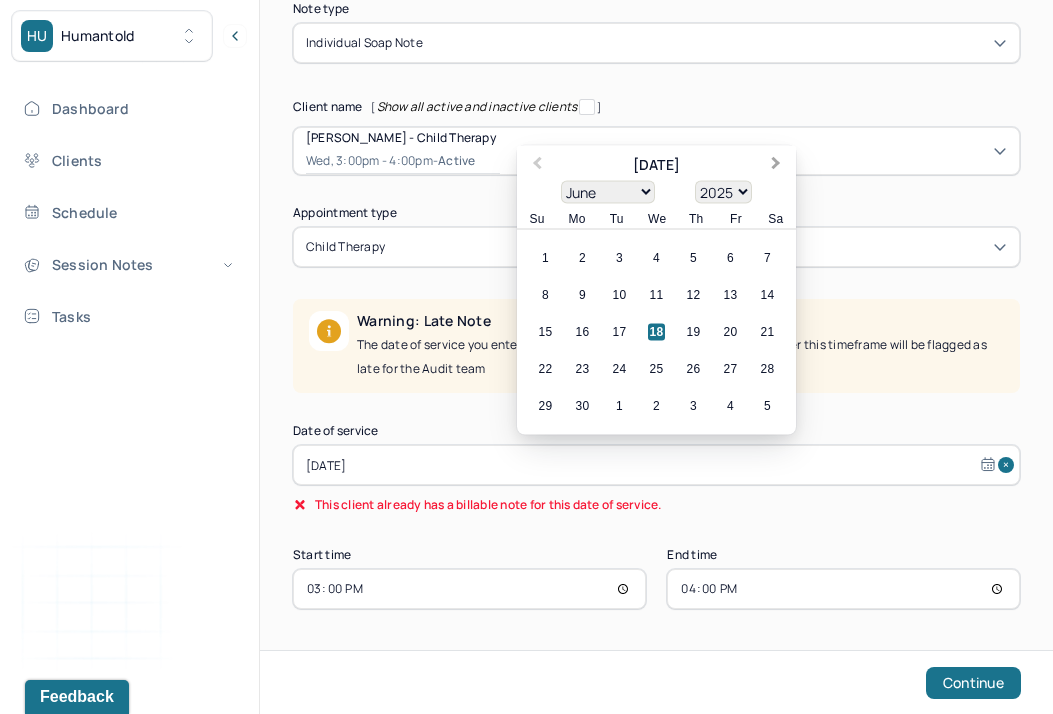 click on "Next Month" at bounding box center (778, 167) 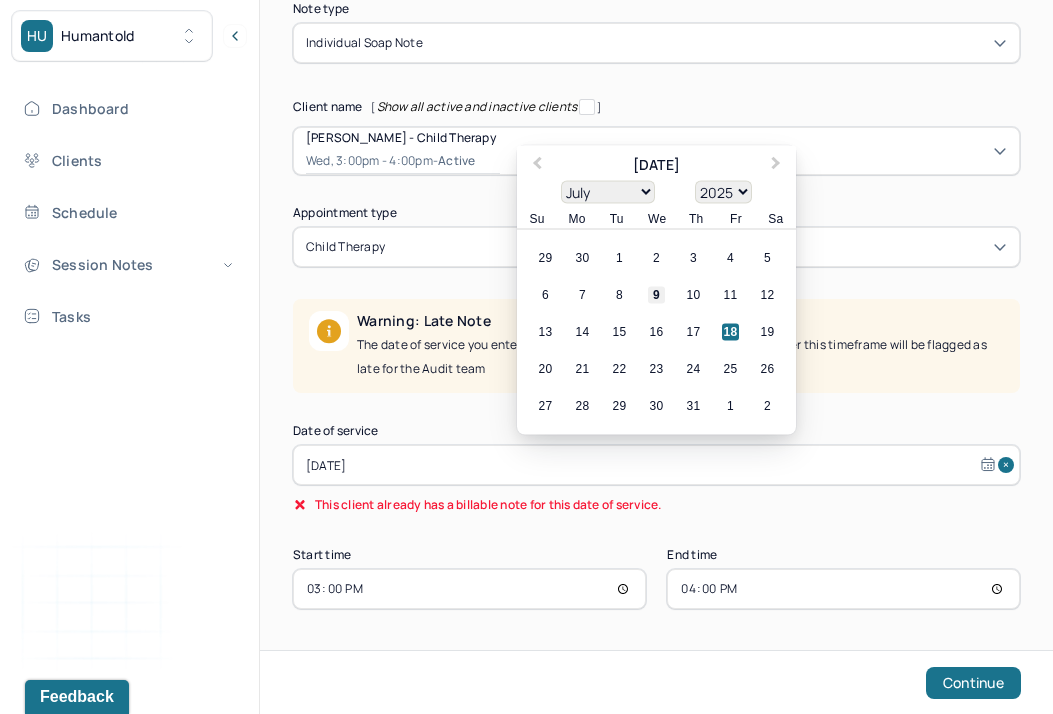 click on "9" at bounding box center (656, 295) 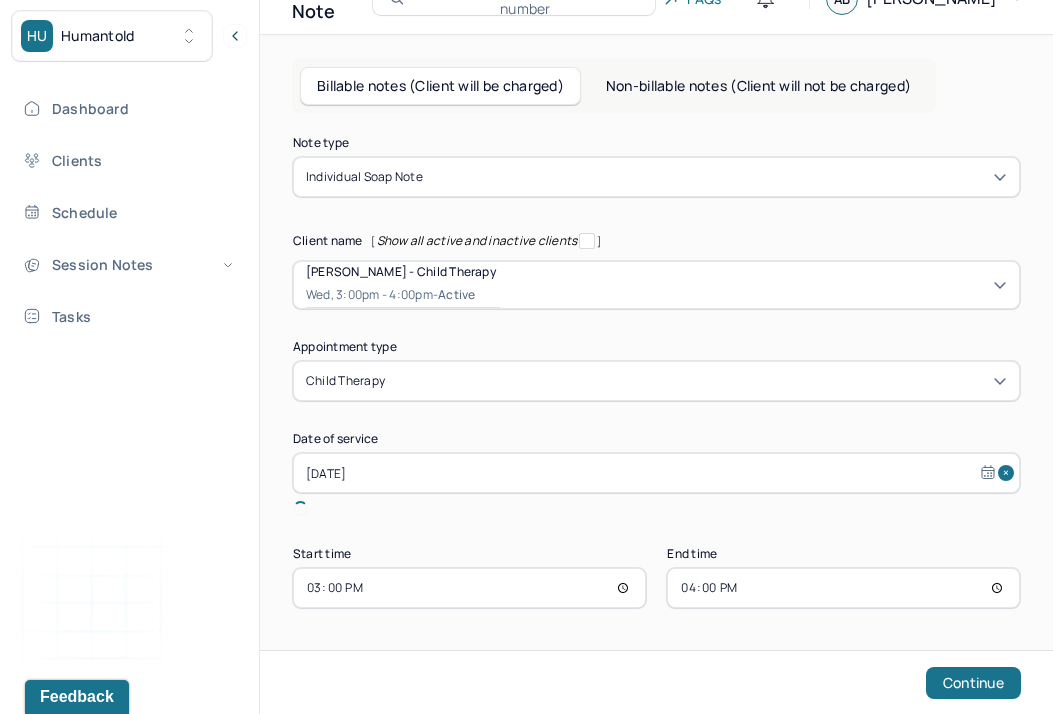 scroll, scrollTop: 57, scrollLeft: 0, axis: vertical 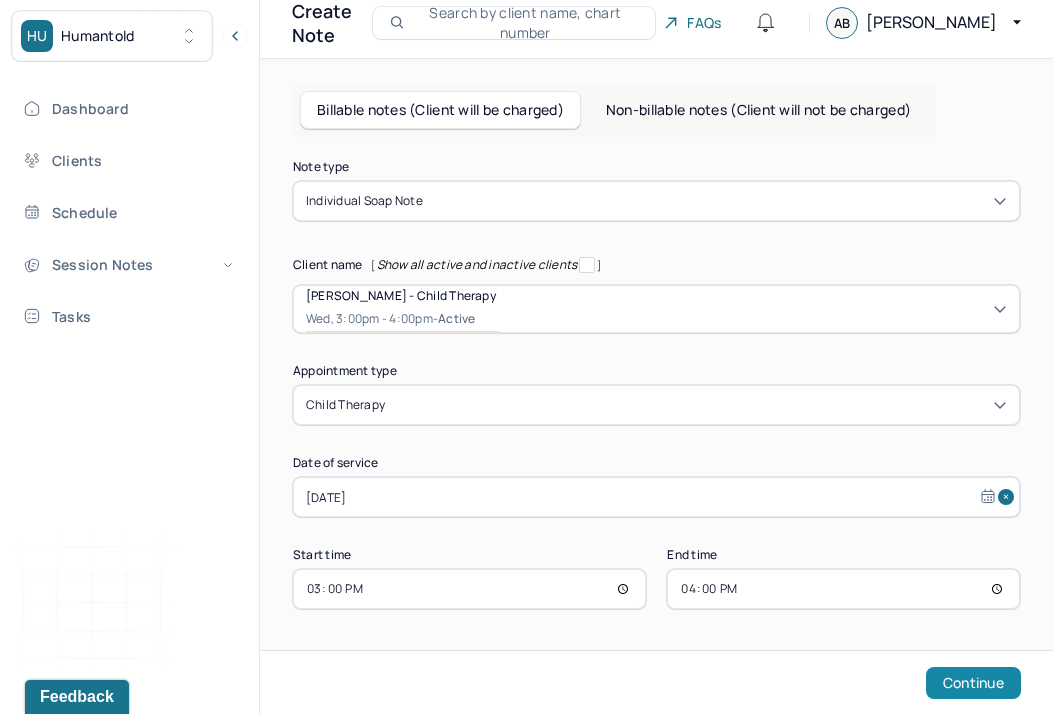 click on "Continue" at bounding box center [973, 683] 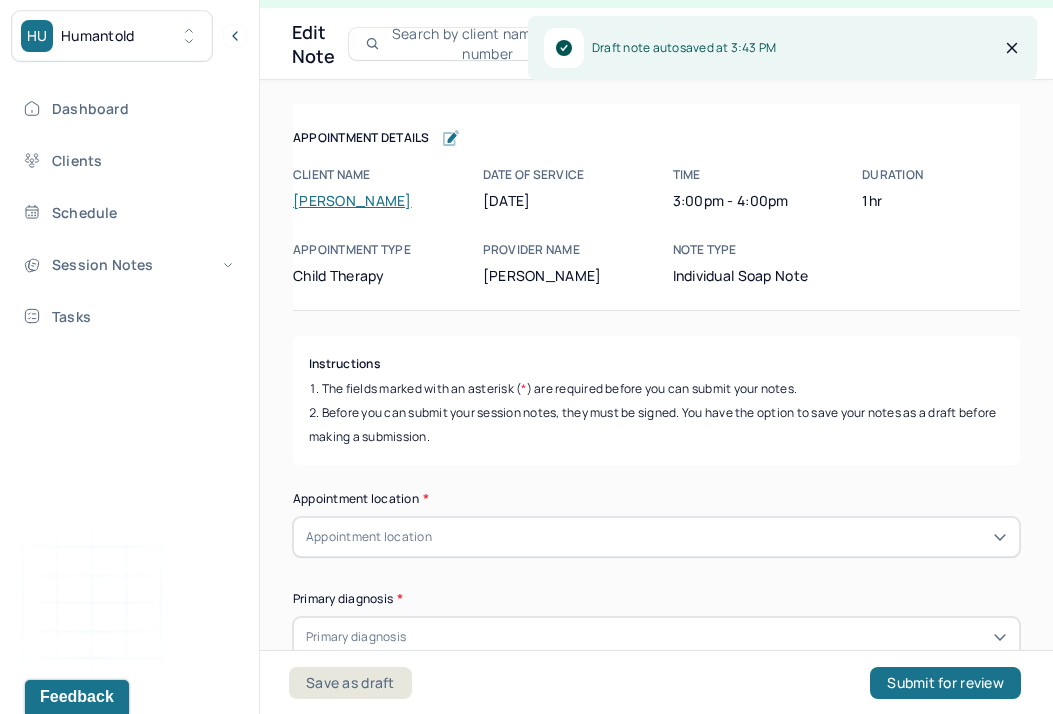 scroll, scrollTop: 36, scrollLeft: 0, axis: vertical 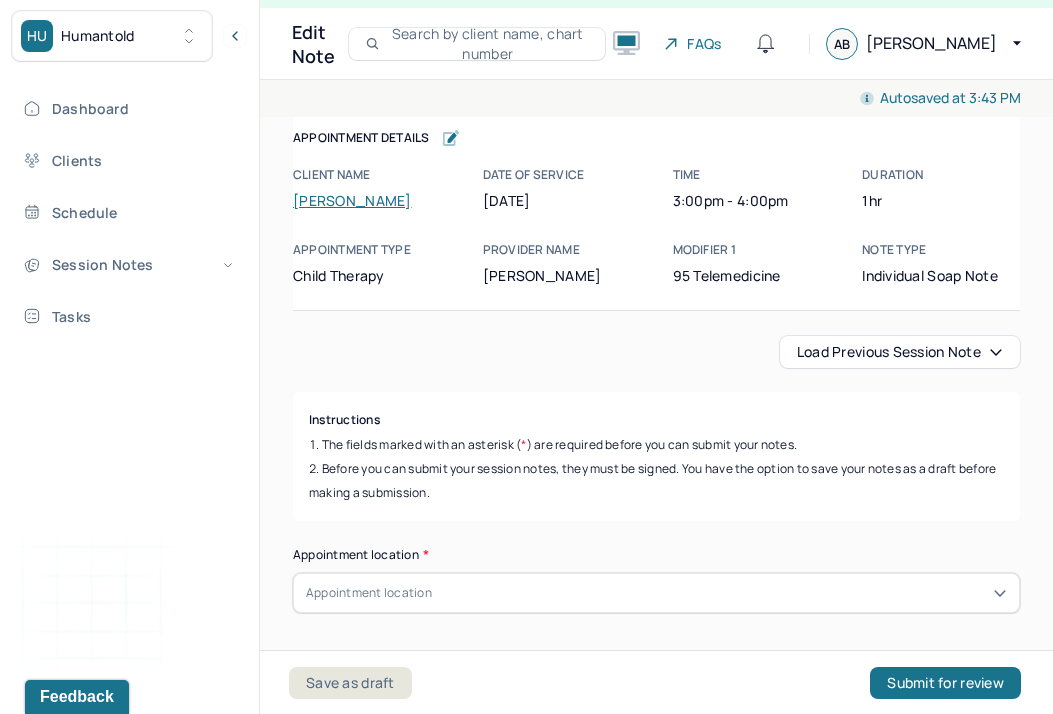 click on "Load previous session note" at bounding box center [900, 352] 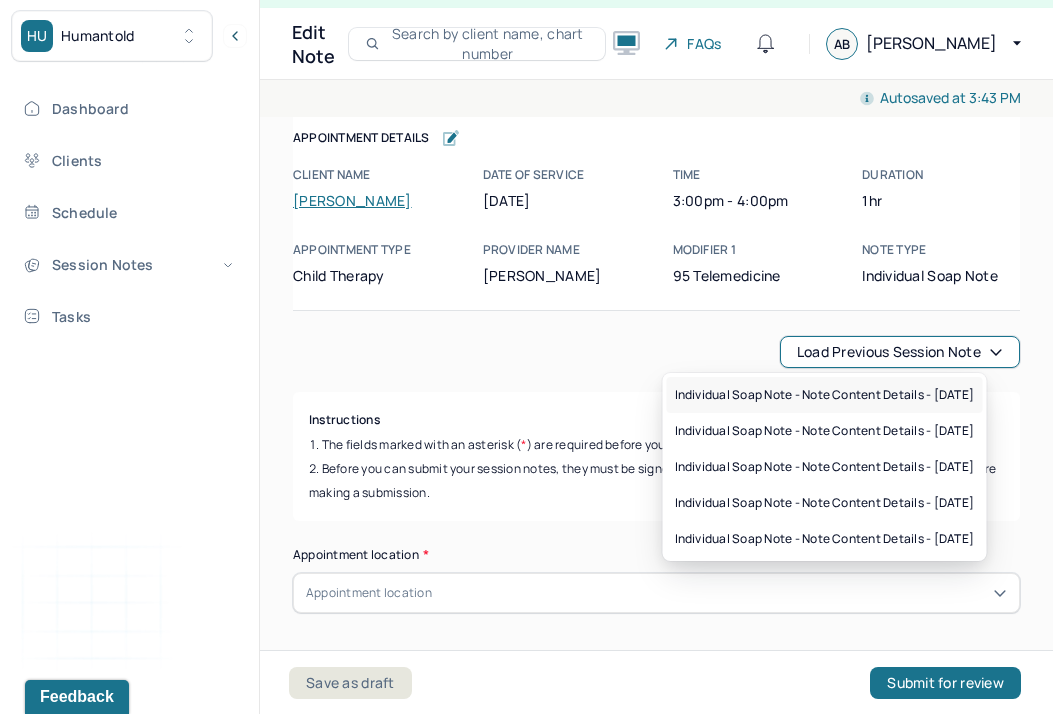 click on "Individual soap note   - Note content Details -   [DATE]" at bounding box center [825, 395] 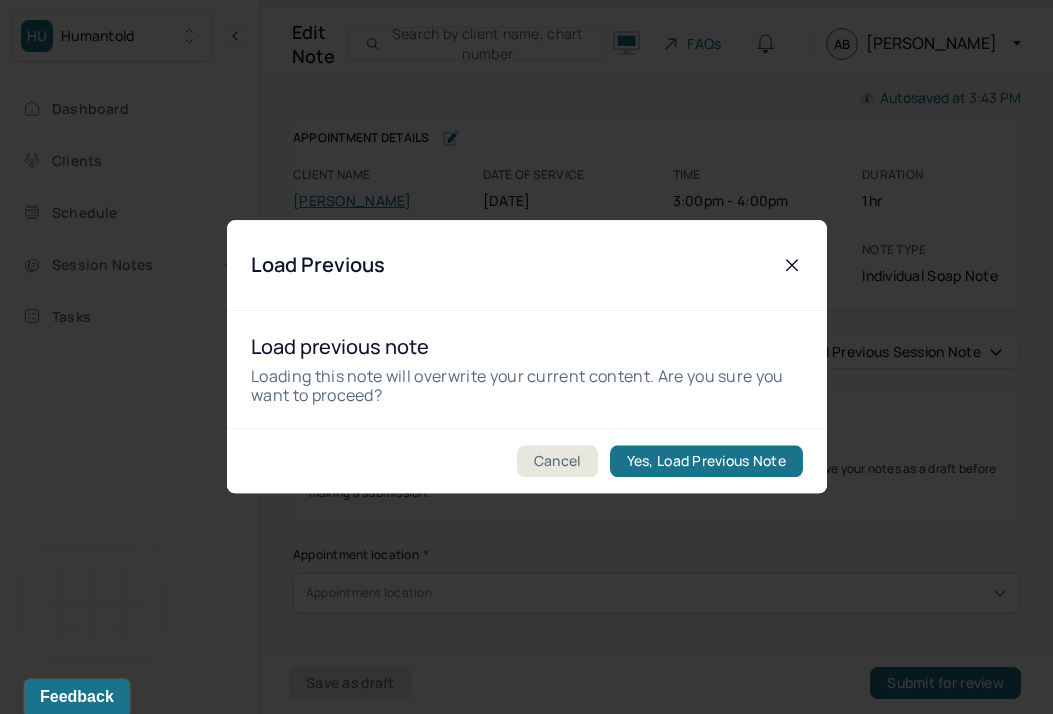 click on "Cancel     Yes, Load Previous Note" at bounding box center (527, 461) 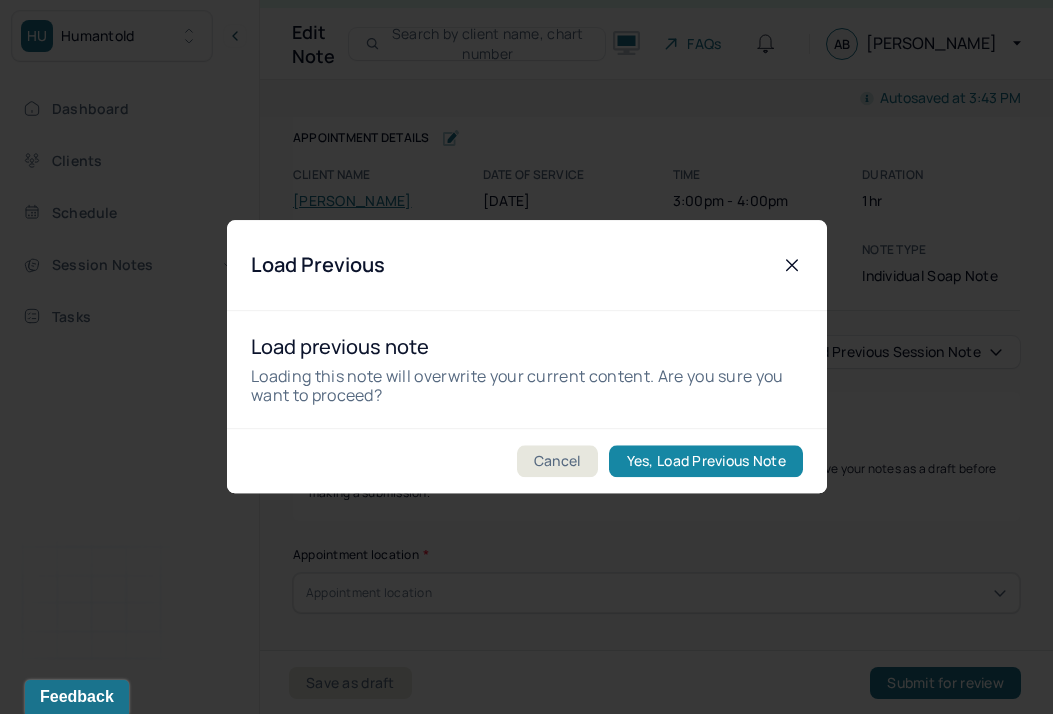 click on "Yes, Load Previous Note" at bounding box center [705, 462] 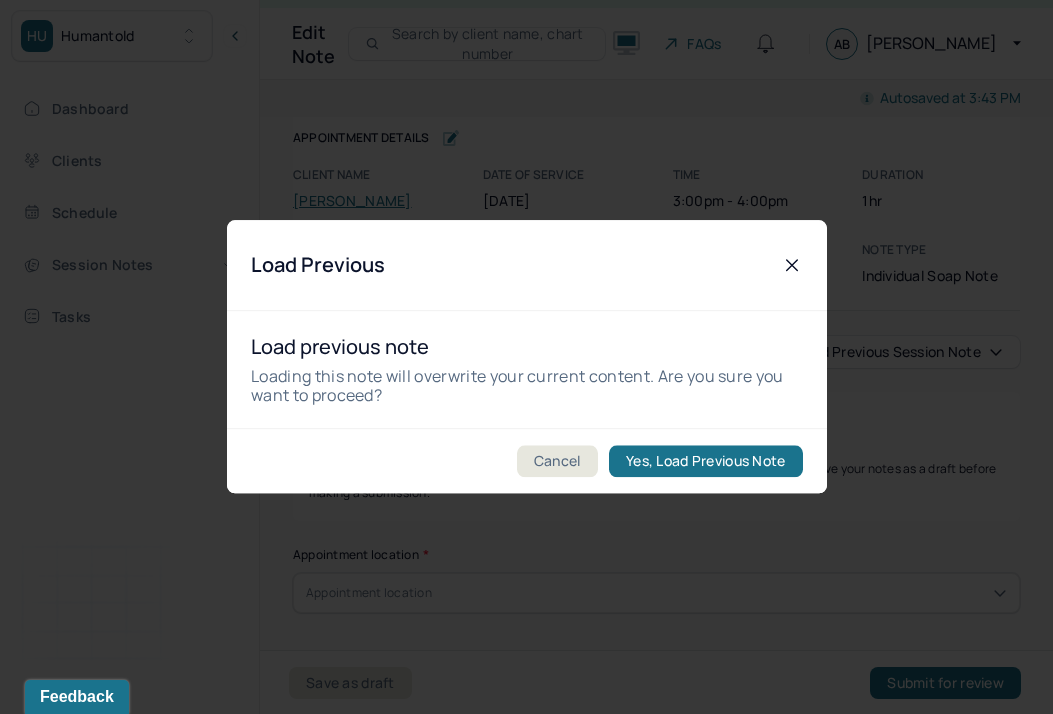 type on "Client presents as shy and with [MEDICAL_DATA] during the session" 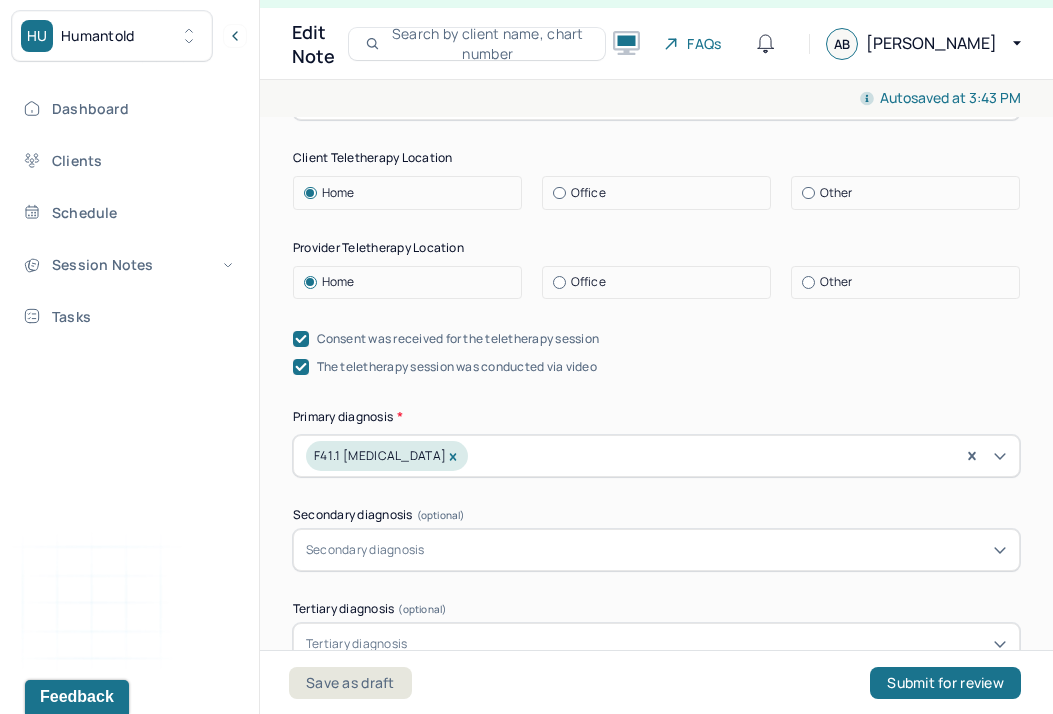 scroll, scrollTop: 720, scrollLeft: 0, axis: vertical 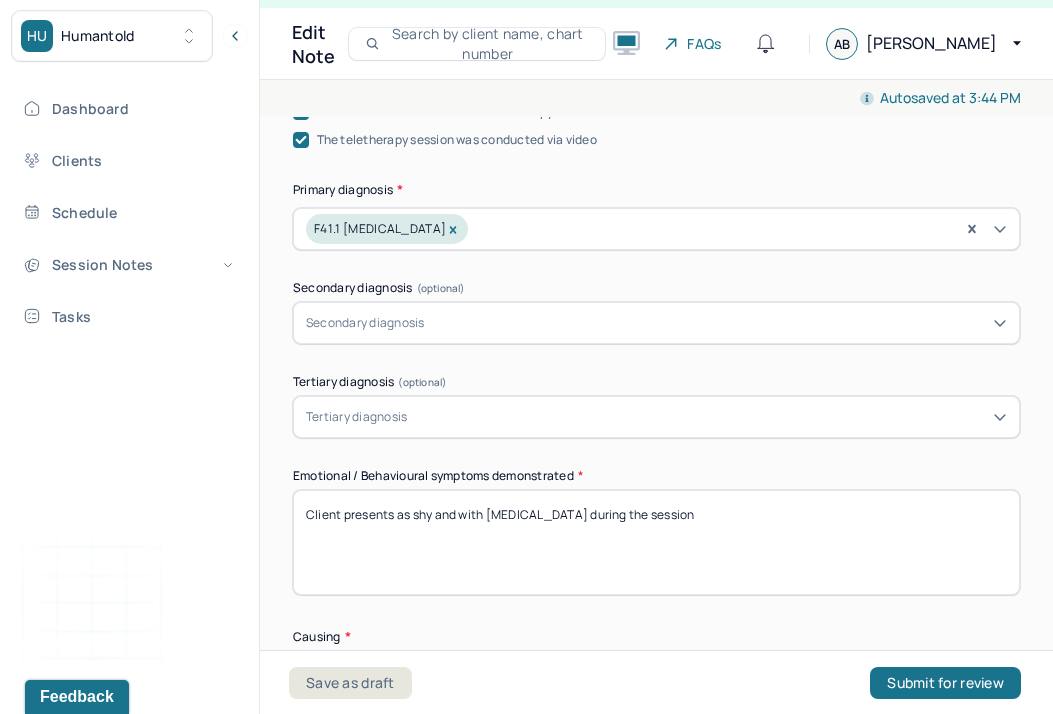 drag, startPoint x: 714, startPoint y: 521, endPoint x: 402, endPoint y: 517, distance: 312.02563 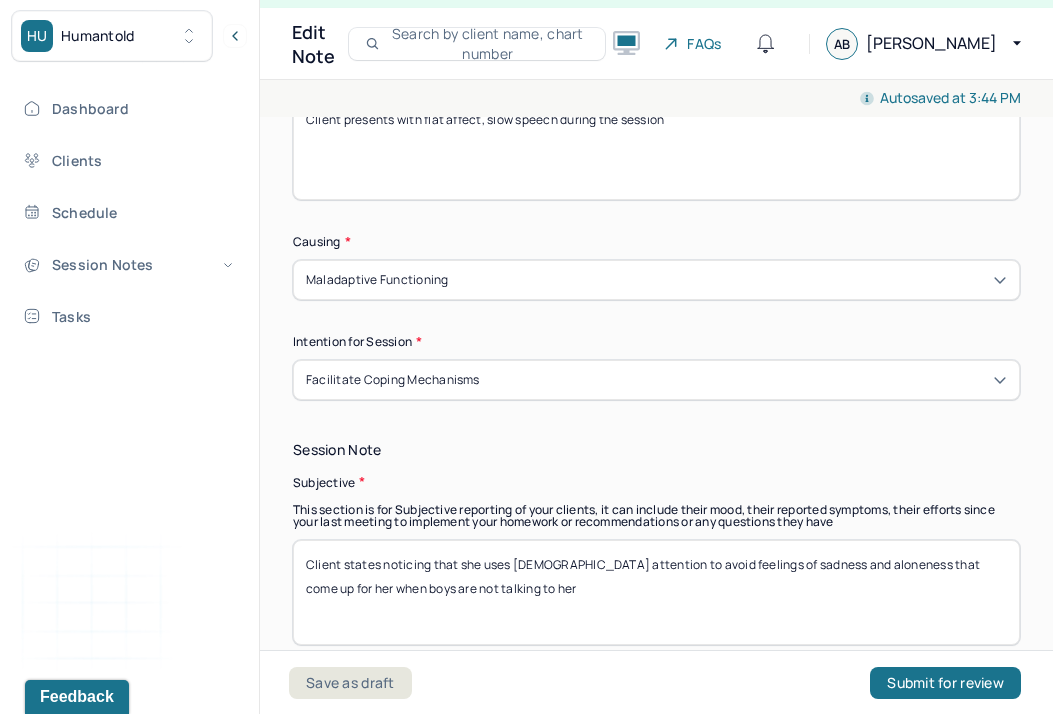 scroll, scrollTop: 1200, scrollLeft: 0, axis: vertical 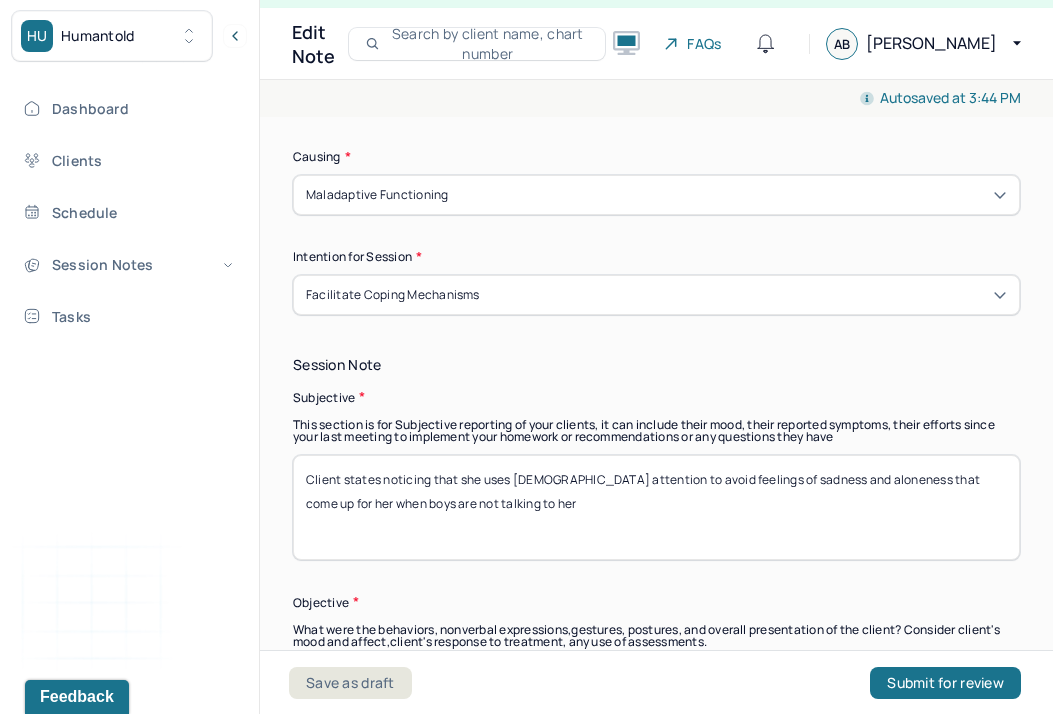 type on "Client presents with flat affect, slow speech during the session" 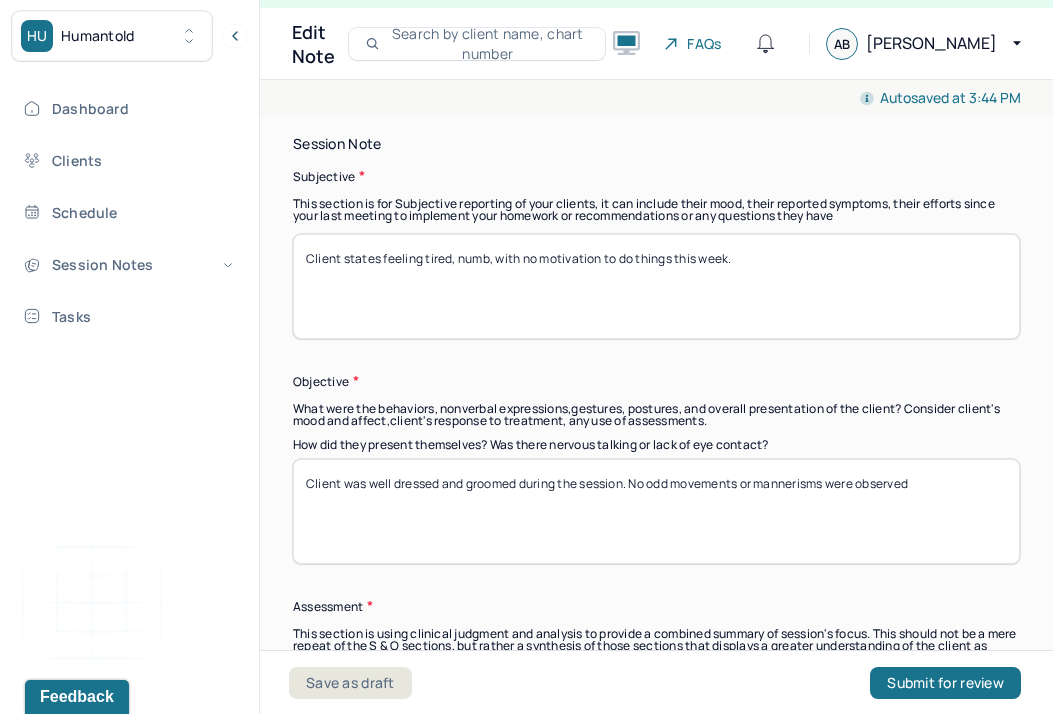 scroll, scrollTop: 1472, scrollLeft: 0, axis: vertical 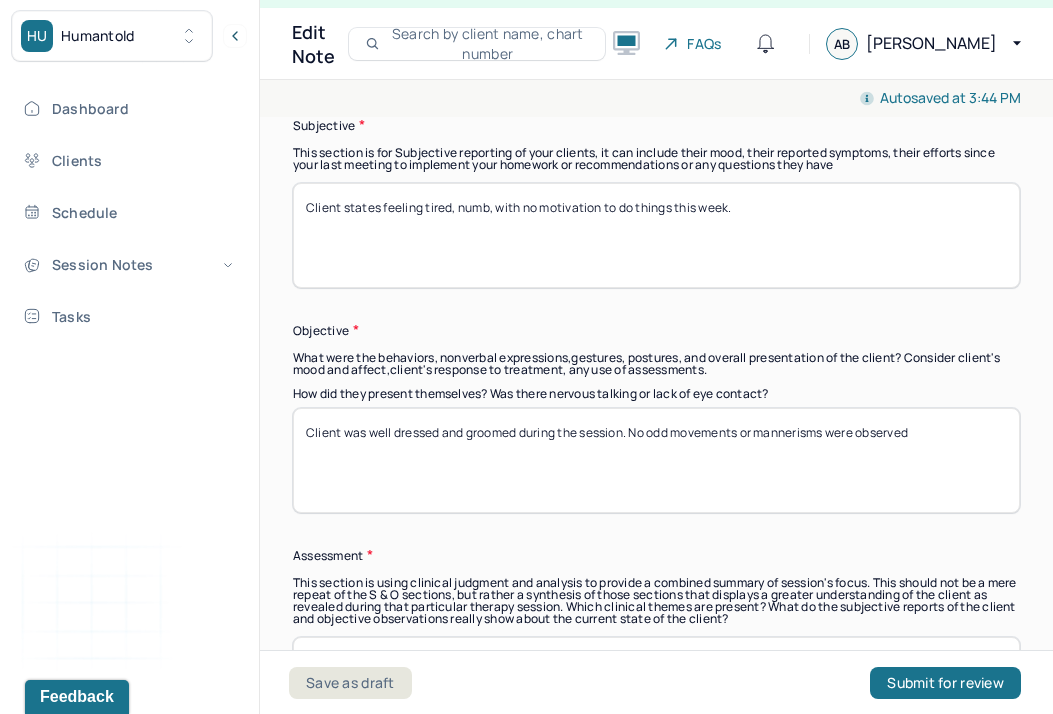 type on "Client states feeling tired, numb, with no motivation to do things this week." 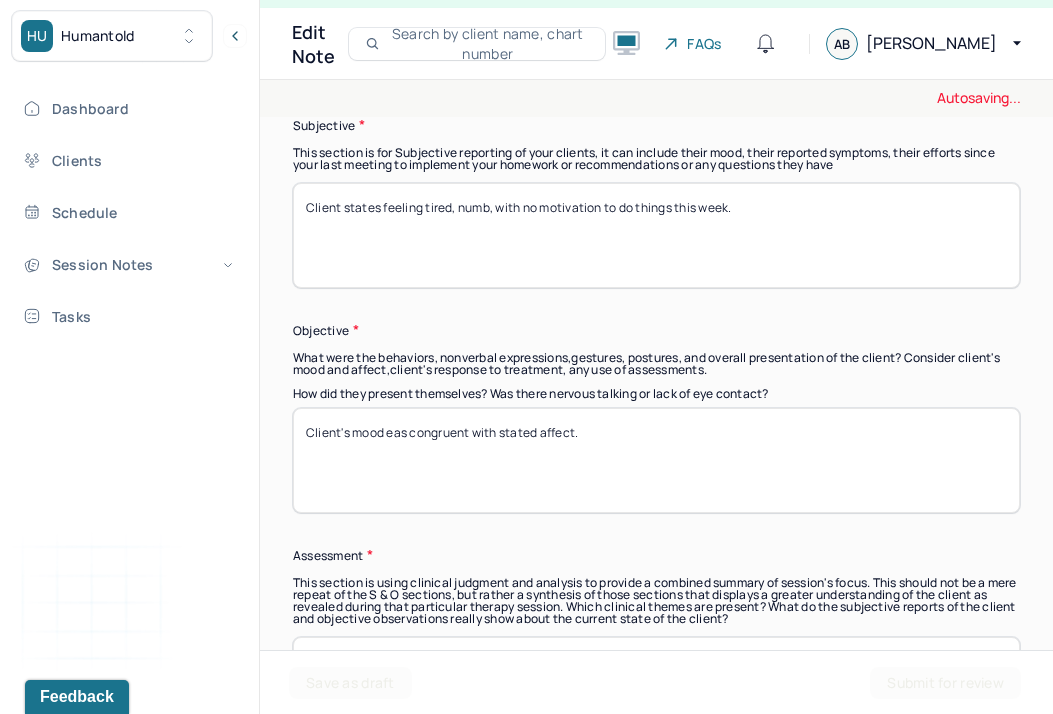 click on "Client was well dressed and groomed during the session. No odd movements or mannerisms were observed" at bounding box center (656, 460) 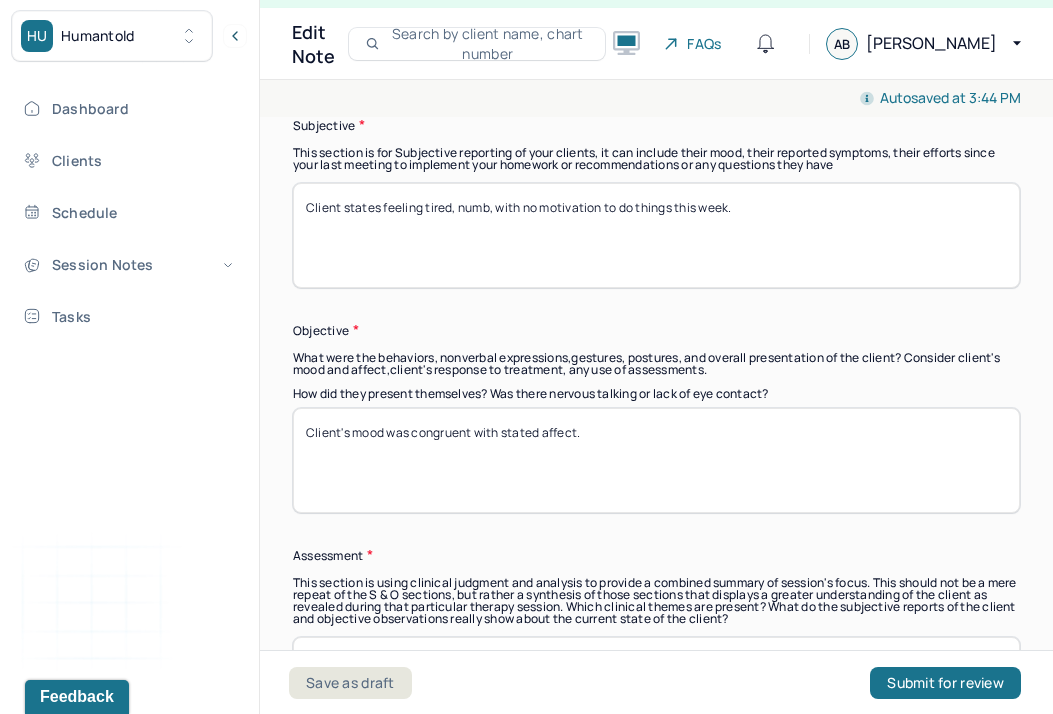 click on "Client's mood eas congruent with stated affect." at bounding box center [656, 460] 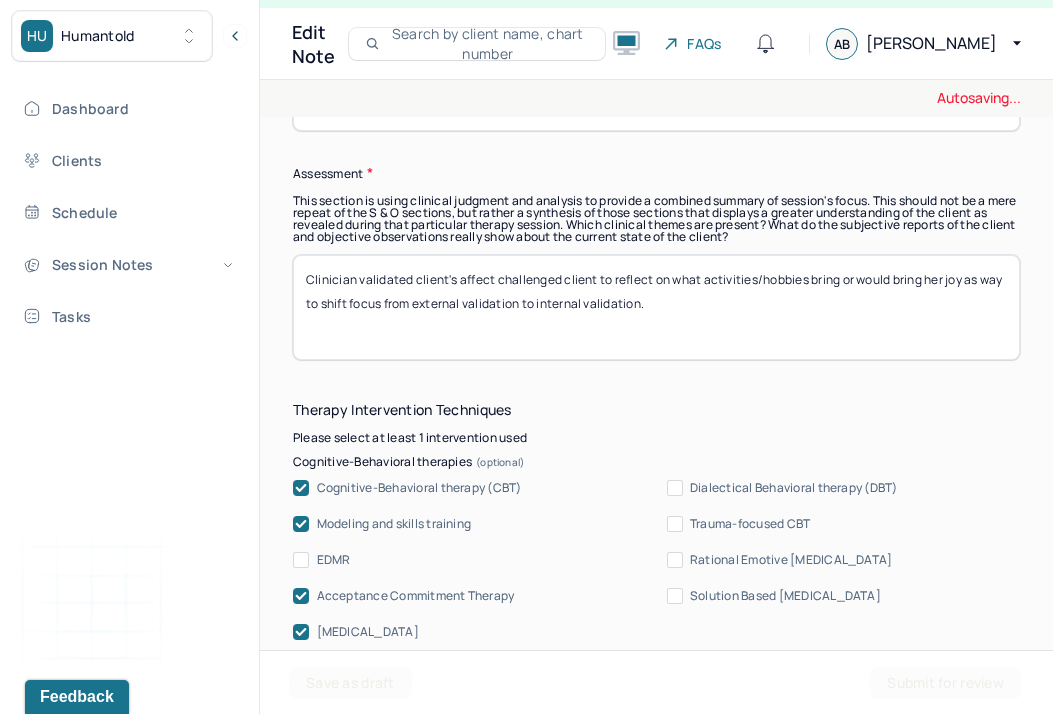 scroll, scrollTop: 1900, scrollLeft: 0, axis: vertical 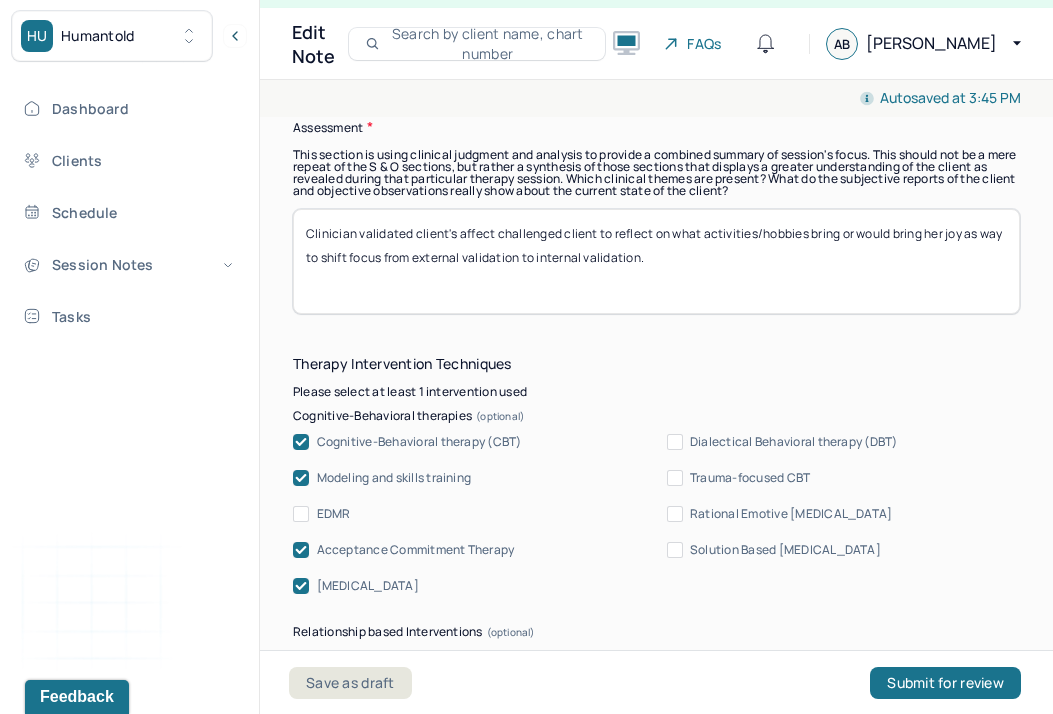 type on "Client's mood was congruent with stated affect. She was disengaged, flat affect and providing short answers during the session" 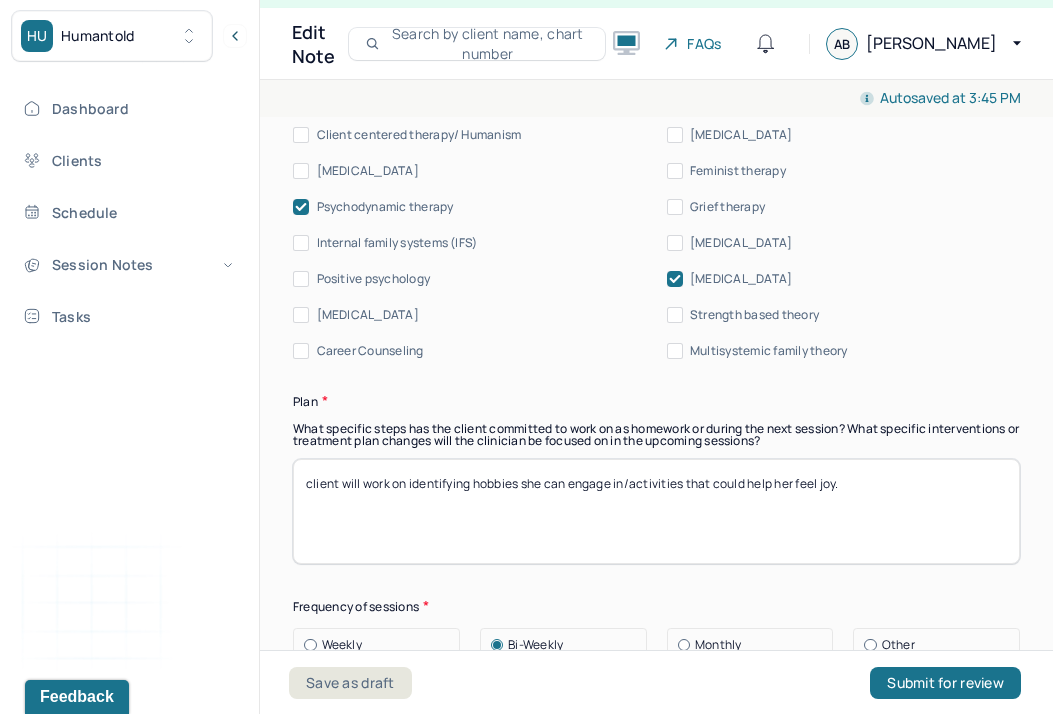 scroll, scrollTop: 2597, scrollLeft: 0, axis: vertical 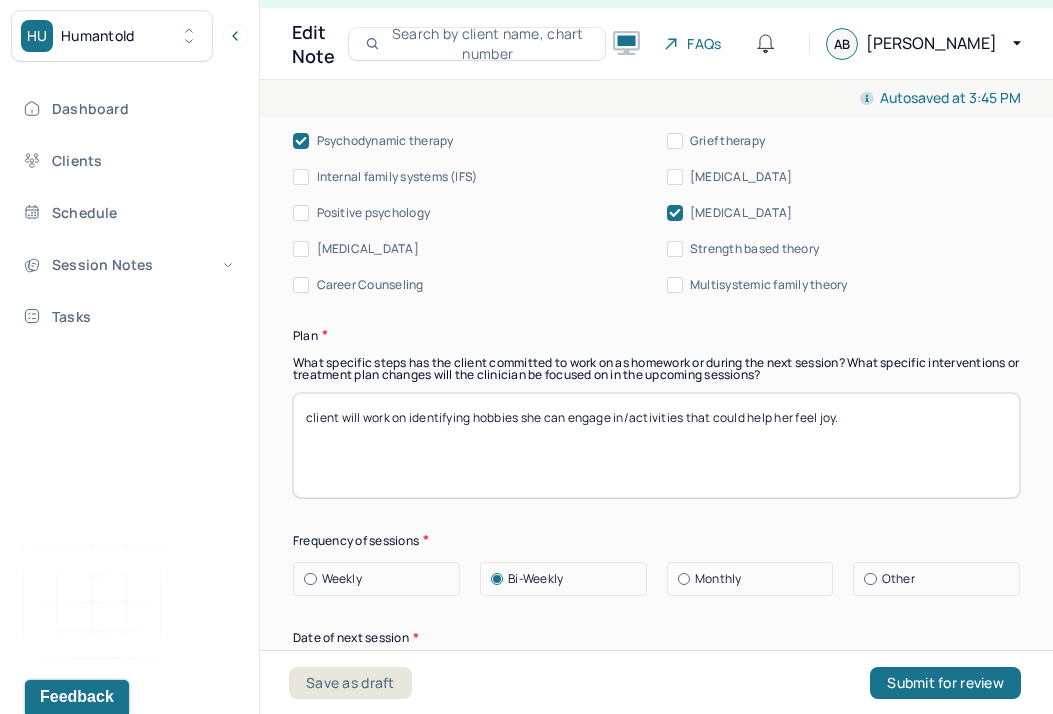 type on "Clinician validated client's affect and offered client psycho education about burn out, inviting client to identify if she resonates with the definition. Client states that she feels burned out as she has only been working most hours of the day nearly every day" 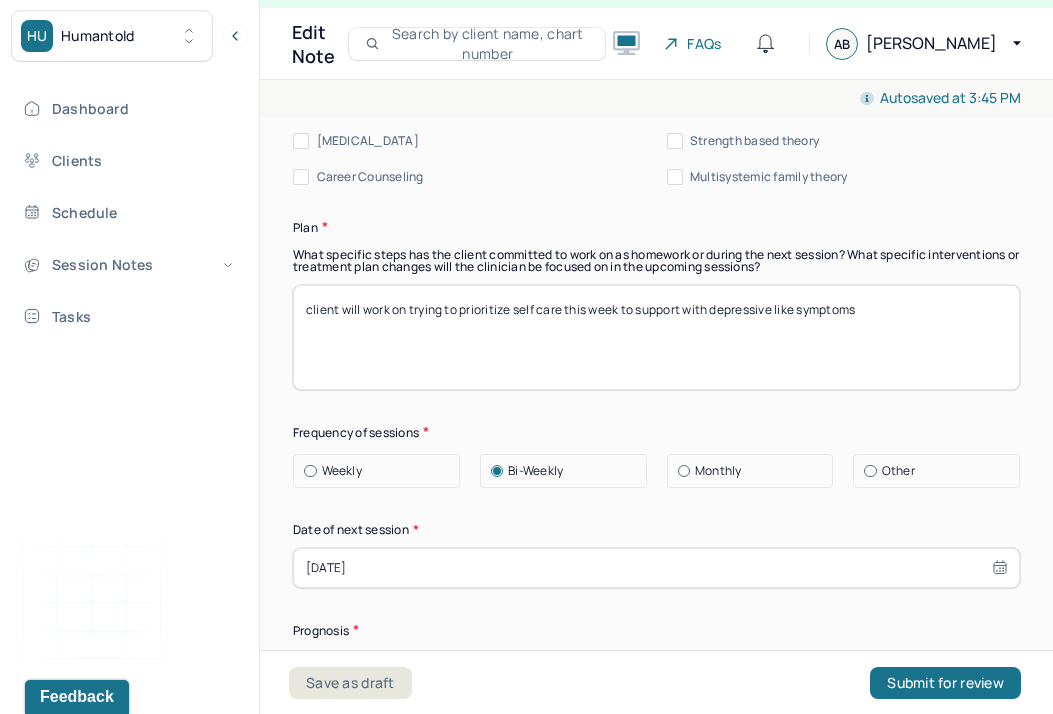 scroll, scrollTop: 2723, scrollLeft: 0, axis: vertical 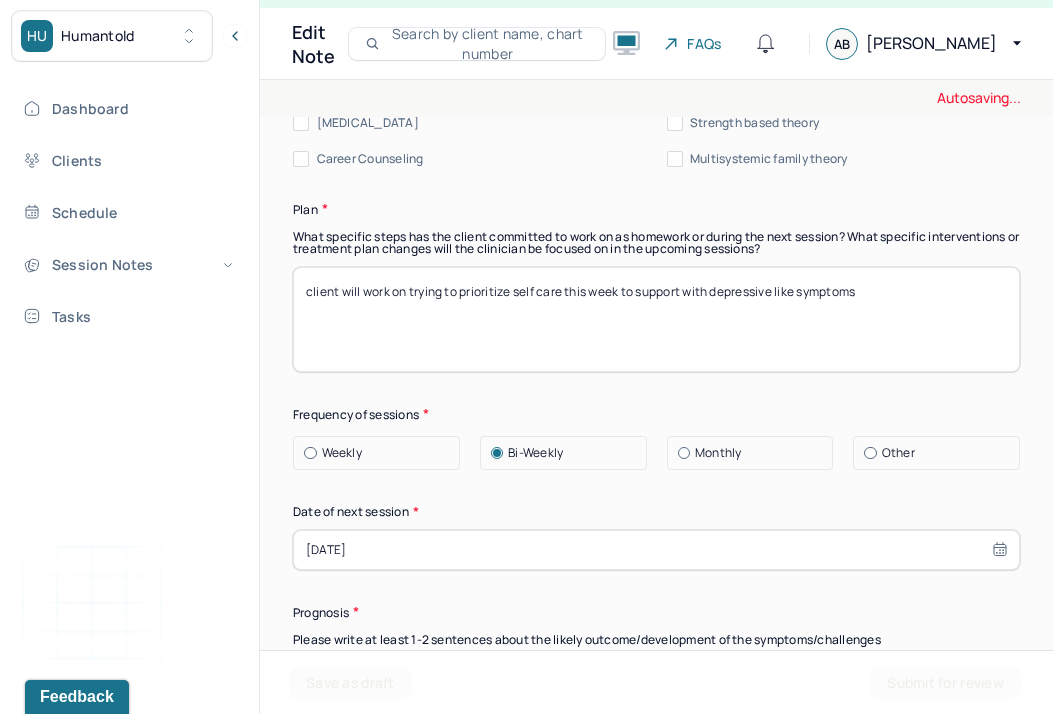 type on "client will work on trying to prioritize self care this week to support with depressive like symptoms" 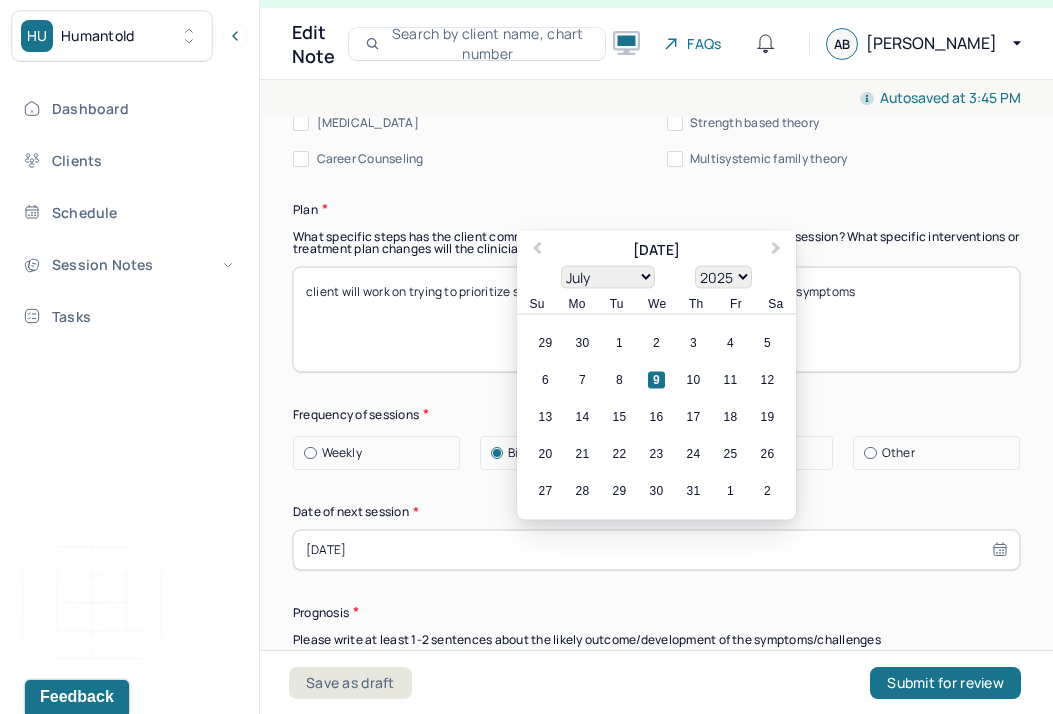 click on "[DATE]" at bounding box center [656, 550] 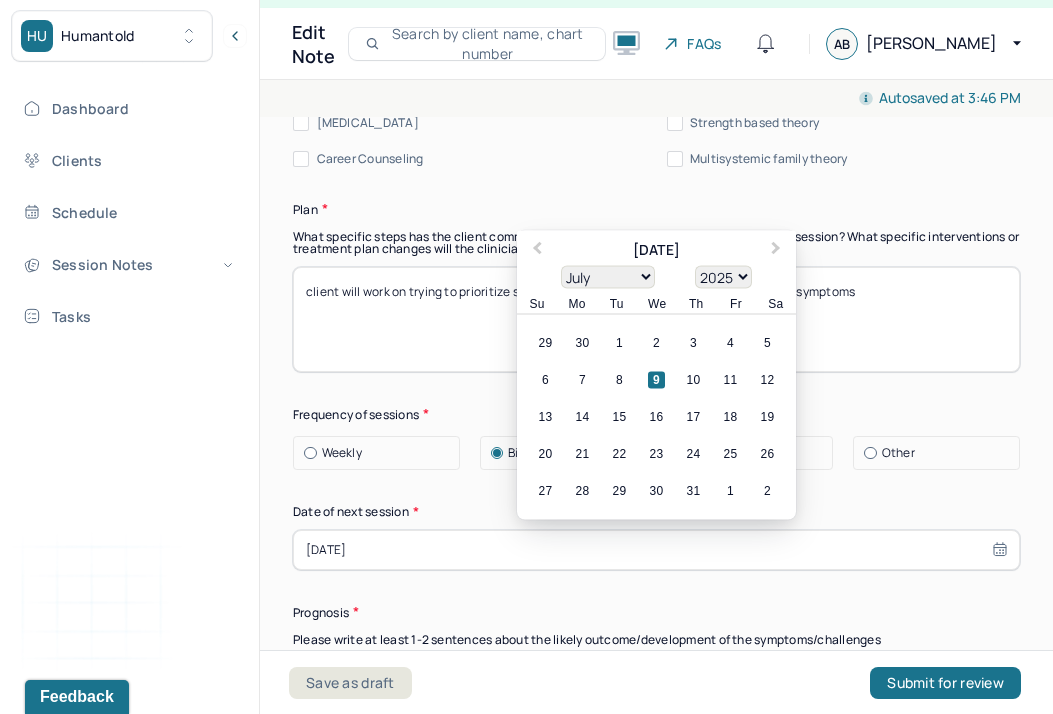 scroll, scrollTop: 2774, scrollLeft: 0, axis: vertical 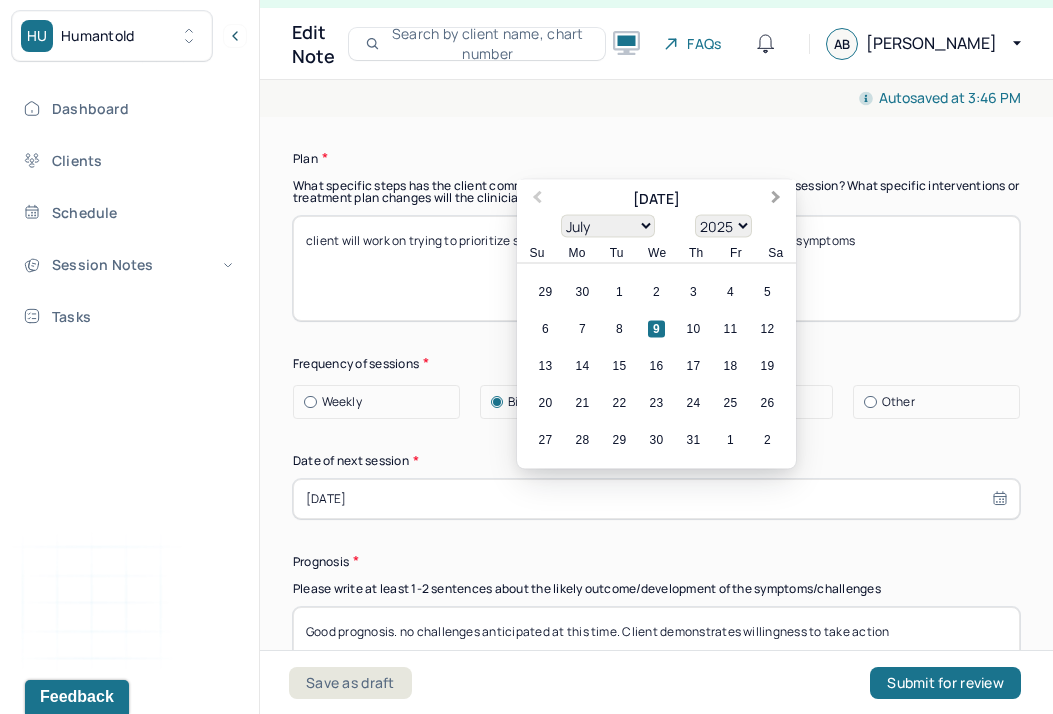 click on "Next Month" at bounding box center [776, 199] 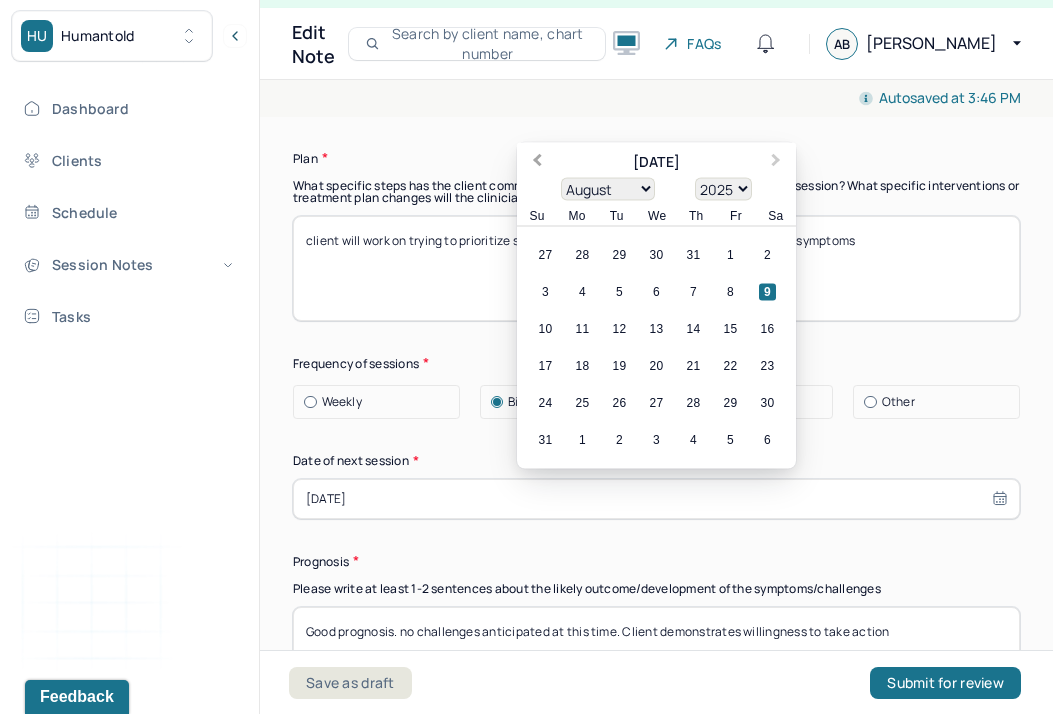 click on "Previous Month" at bounding box center (535, 163) 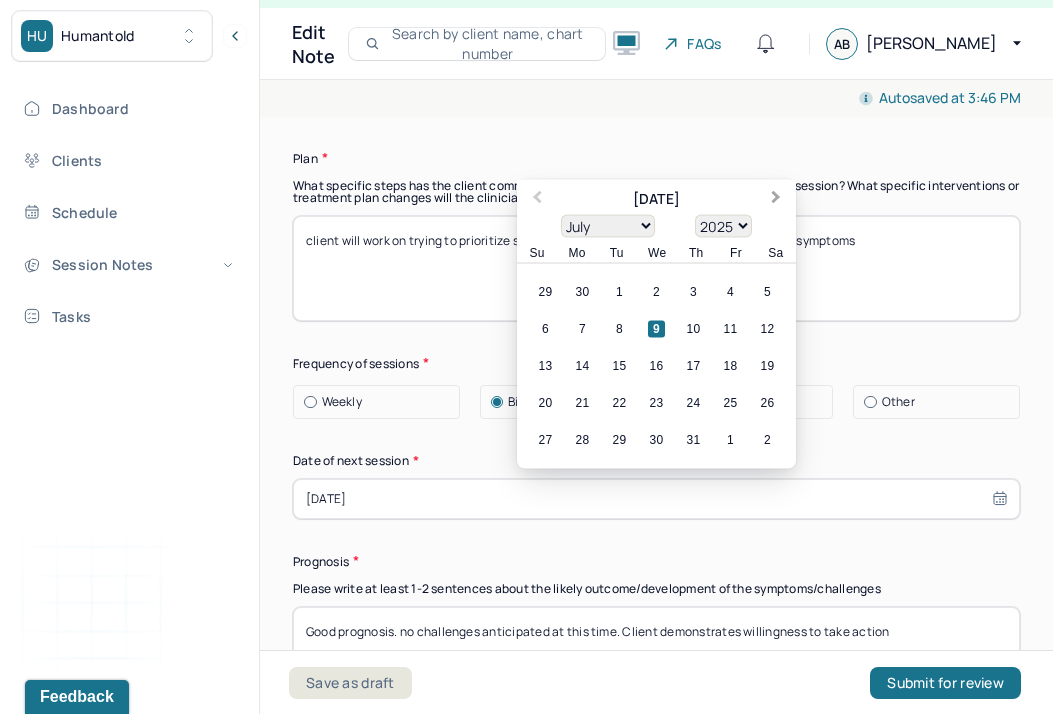 click on "Next Month" at bounding box center [776, 199] 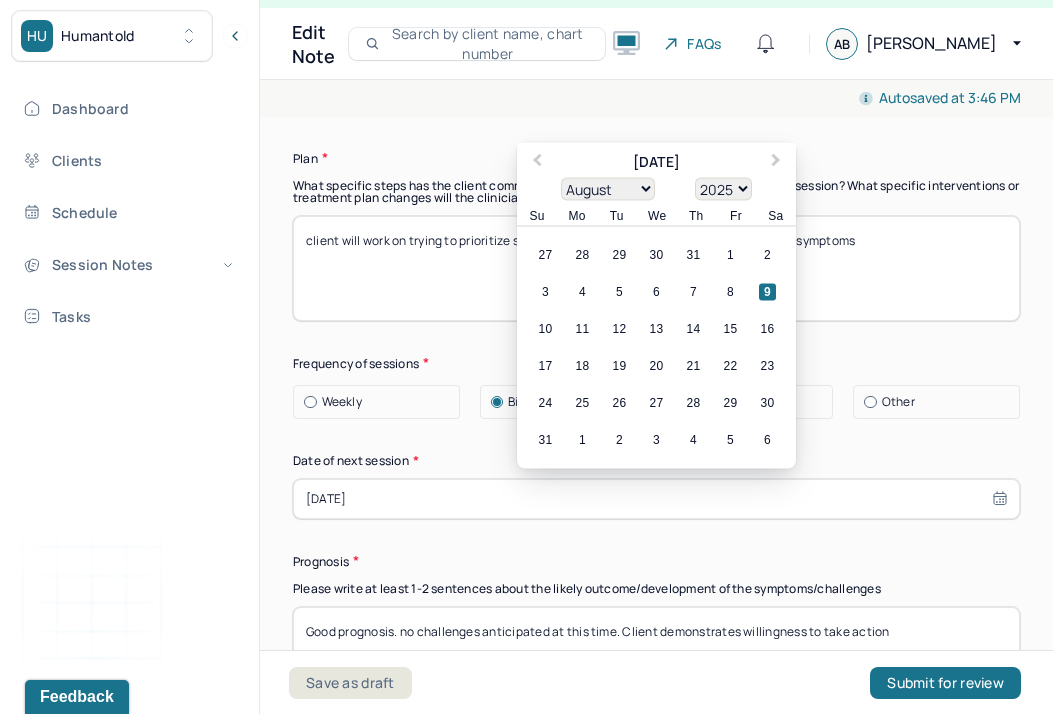 click on "6" at bounding box center [656, 291] 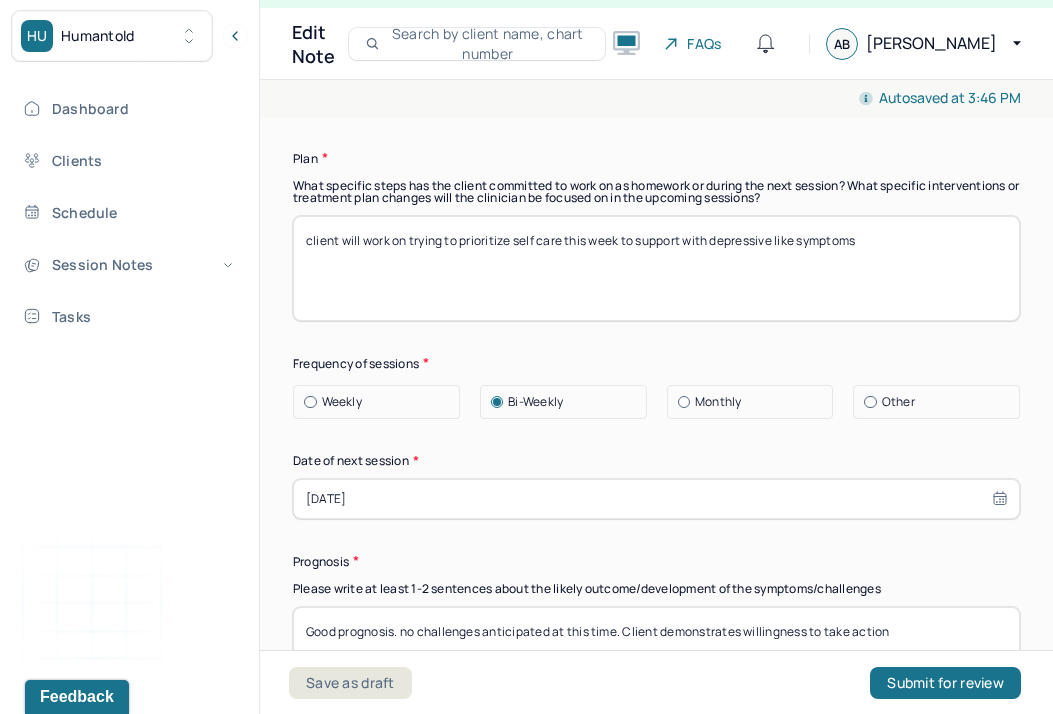 click on "Monthly" at bounding box center [755, 402] 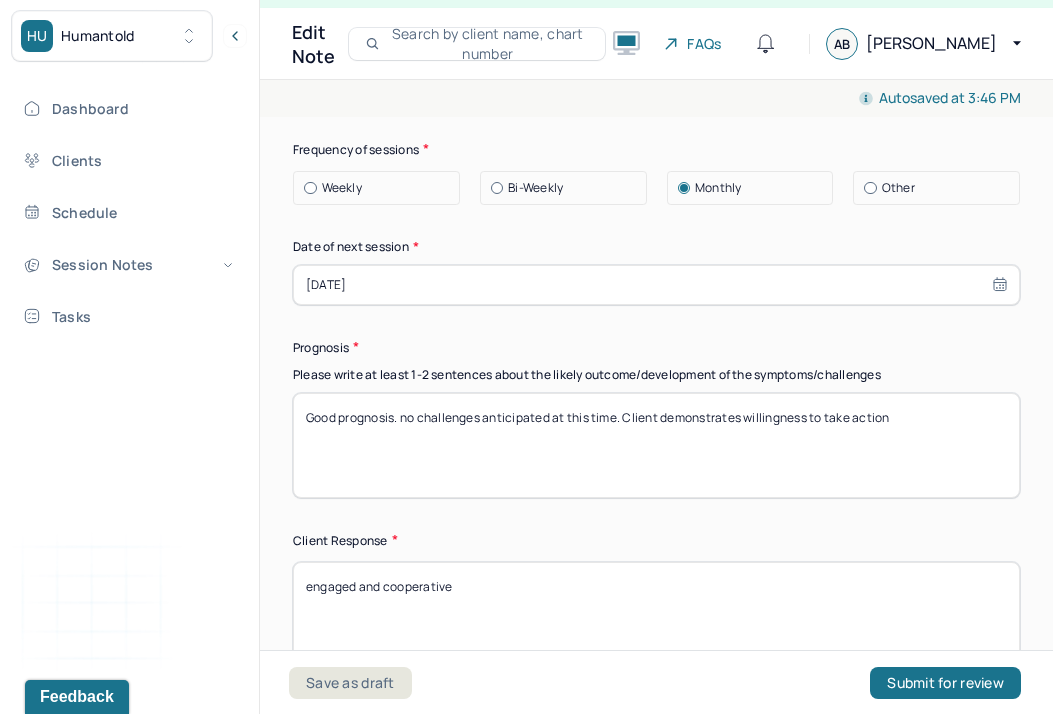scroll, scrollTop: 2989, scrollLeft: 0, axis: vertical 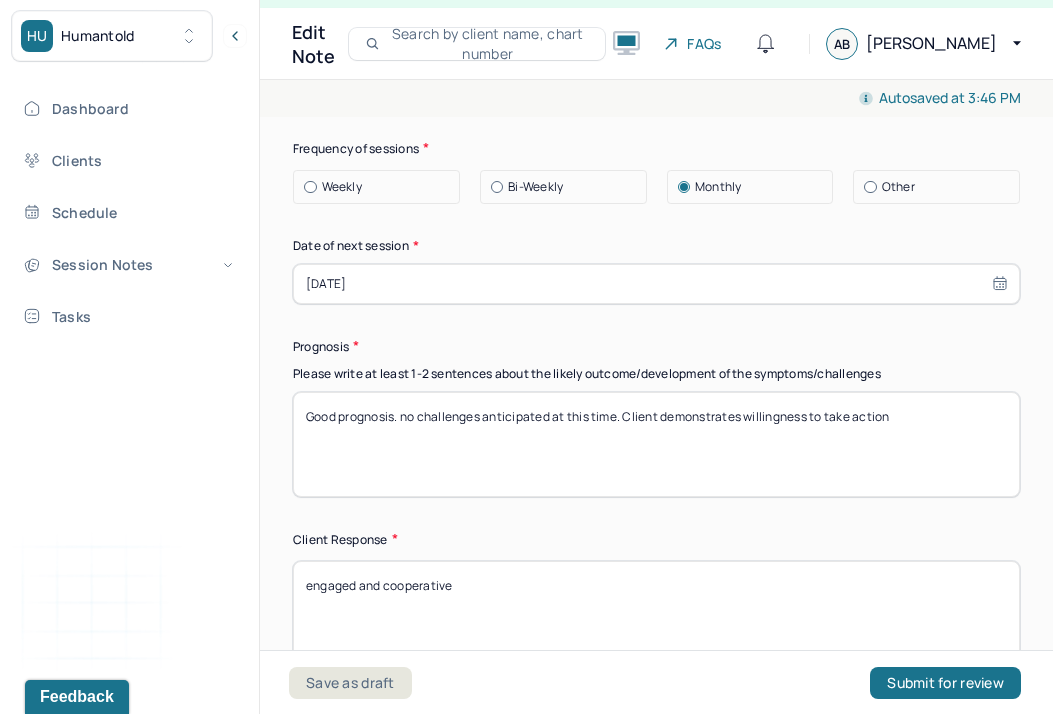 drag, startPoint x: 909, startPoint y: 413, endPoint x: 338, endPoint y: 411, distance: 571.0035 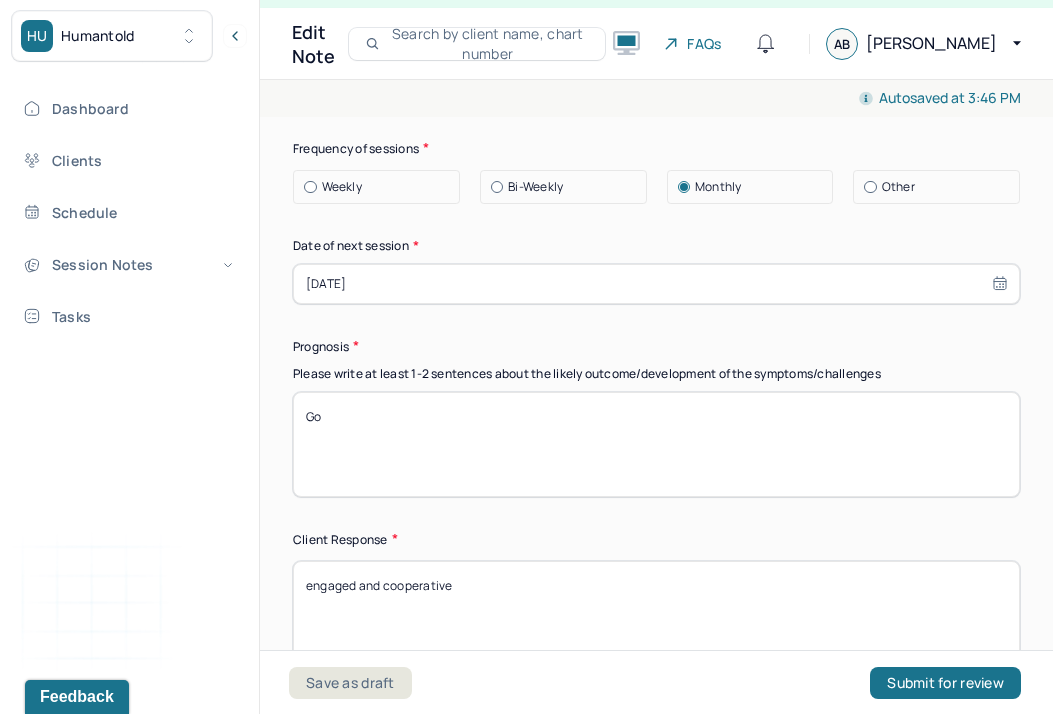 type on "G" 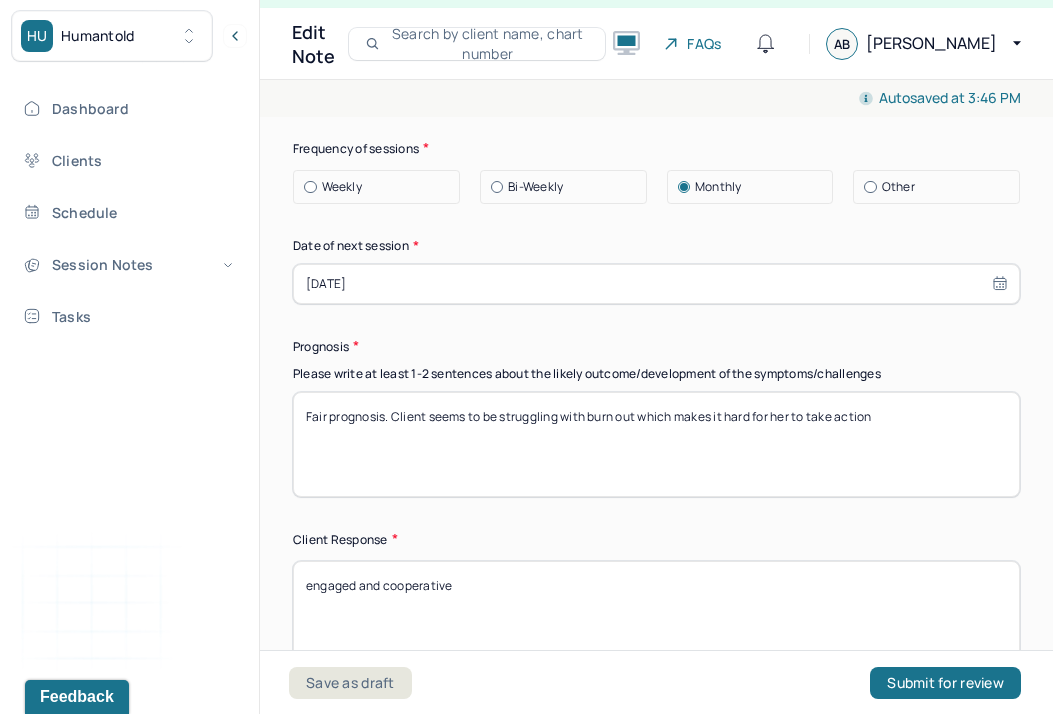type on "Fair prognosis. Client seems to be struggling with burn out which makes it hard for her to take action" 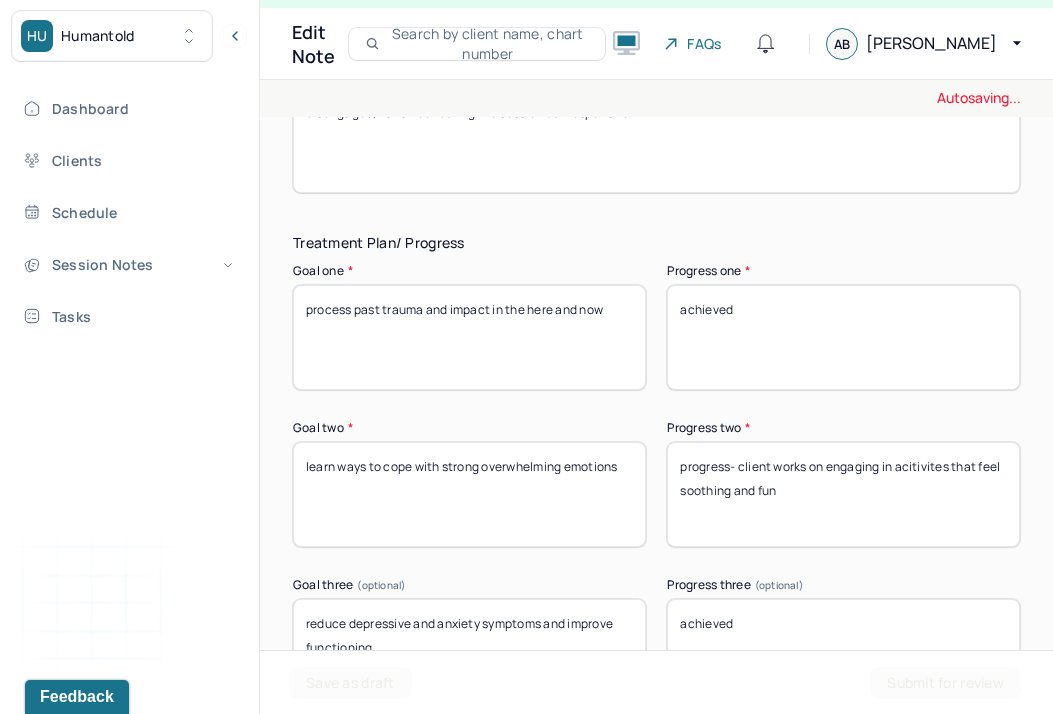 scroll, scrollTop: 3475, scrollLeft: 0, axis: vertical 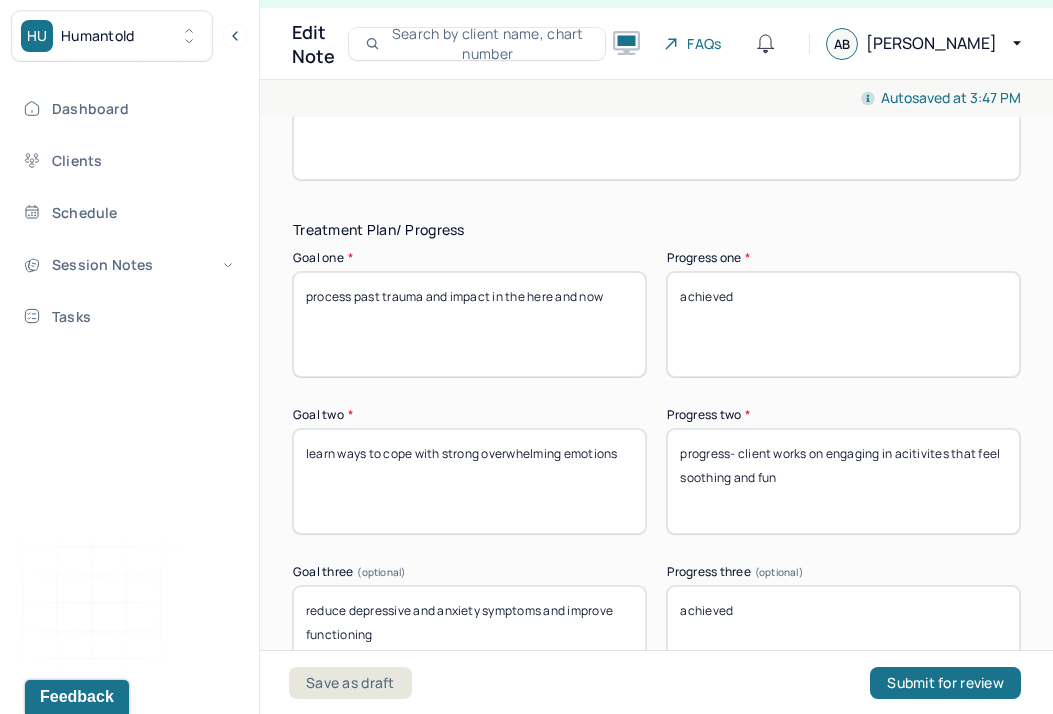 type on "disengaged, flat affect during the session but responsive" 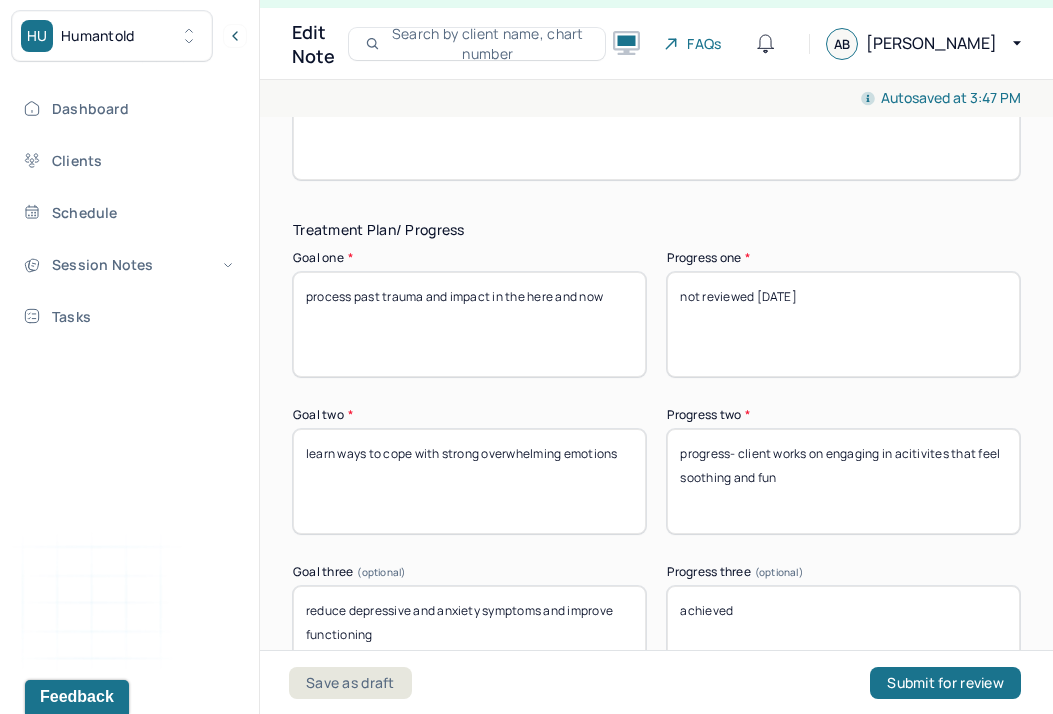 type on "not reviewed [DATE]" 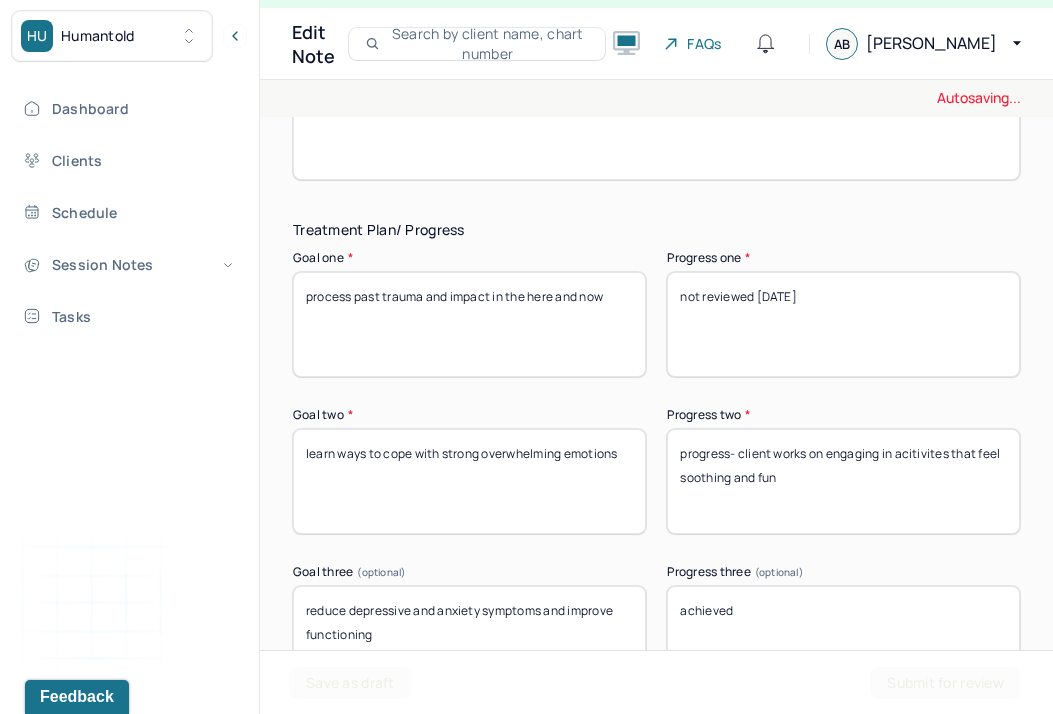 drag, startPoint x: 795, startPoint y: 470, endPoint x: 631, endPoint y: 435, distance: 167.69318 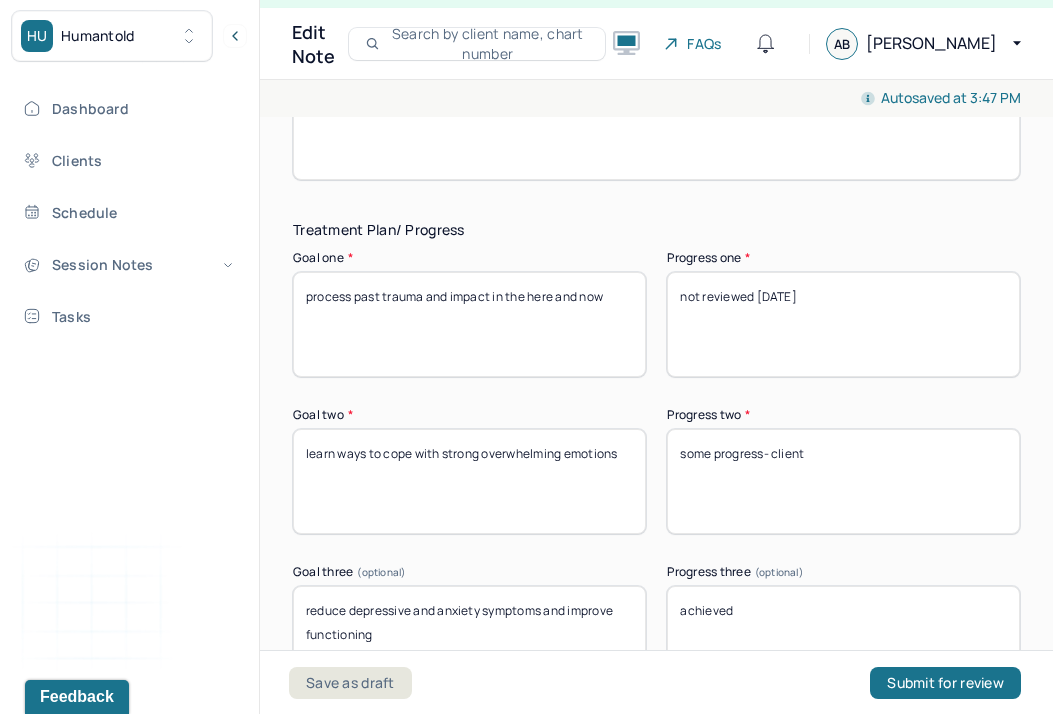 click on "some proress- client" at bounding box center (843, 481) 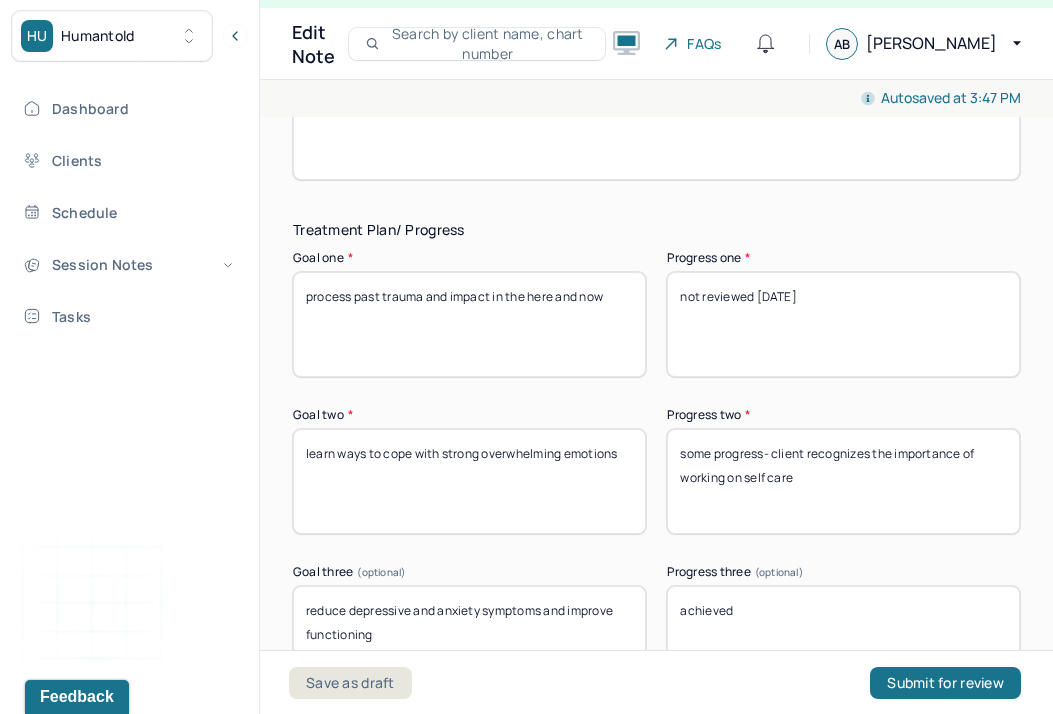 scroll, scrollTop: 3583, scrollLeft: 0, axis: vertical 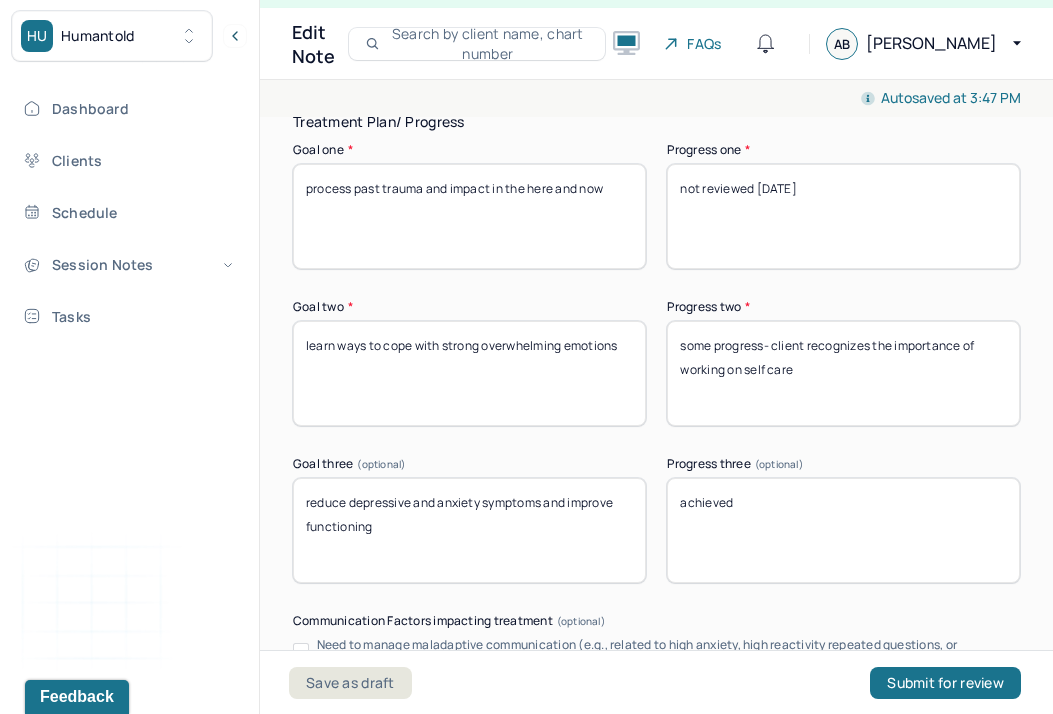 type on "some progress- client recognizes the importance of working on self care" 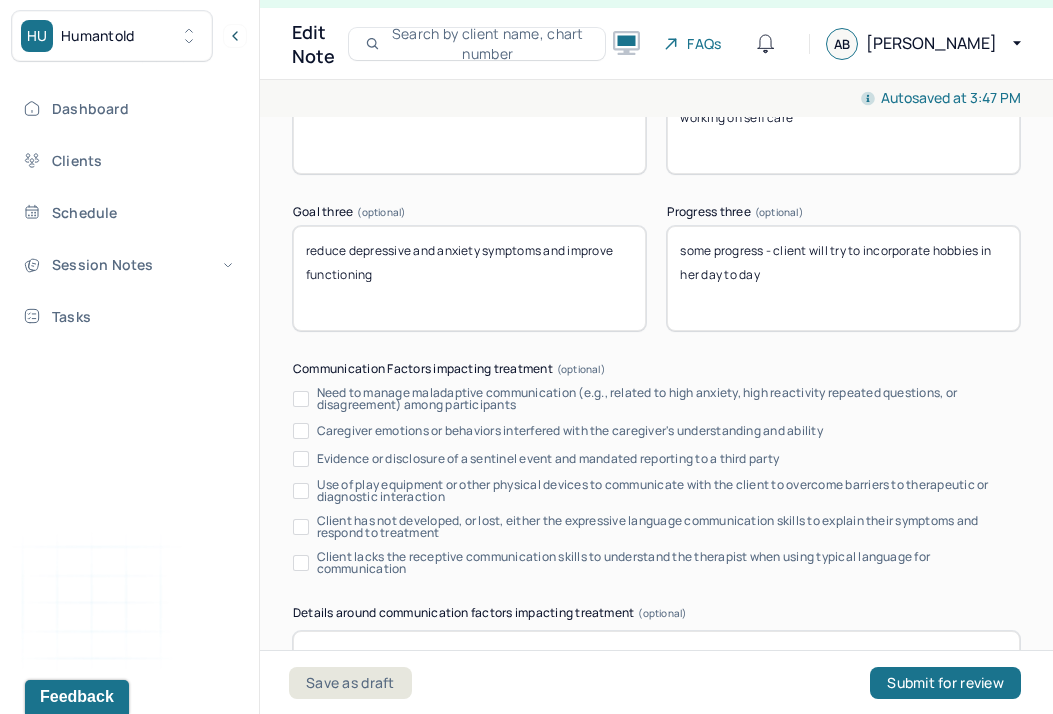 scroll, scrollTop: 4193, scrollLeft: 0, axis: vertical 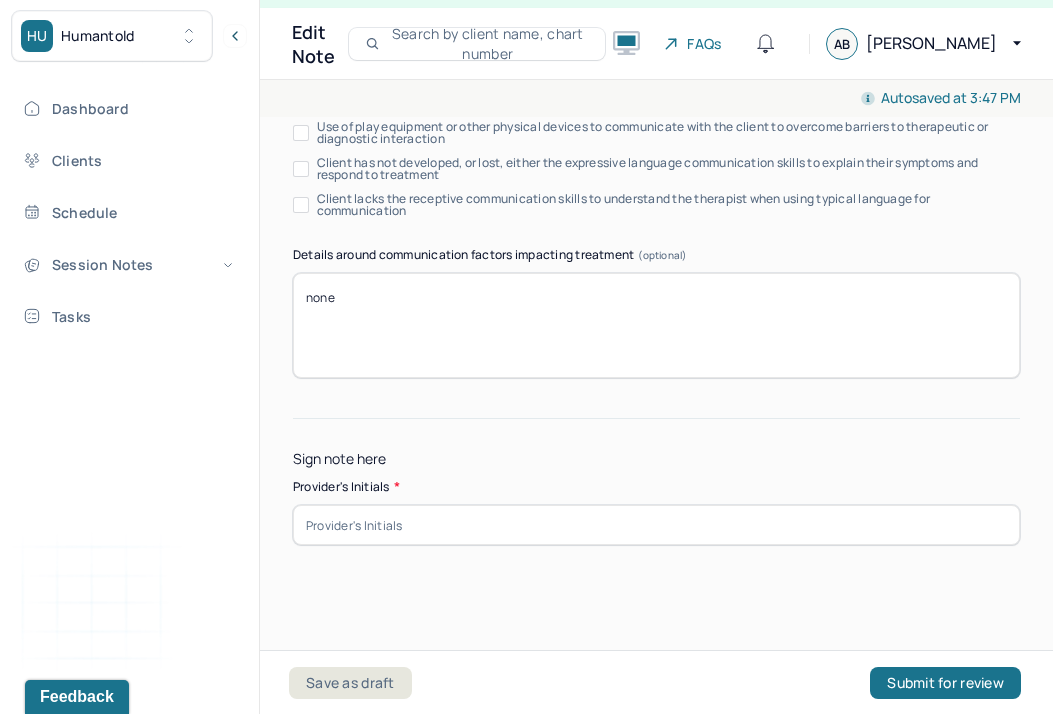 type on "some progress - client will try to incorporate hobbies in her day to day" 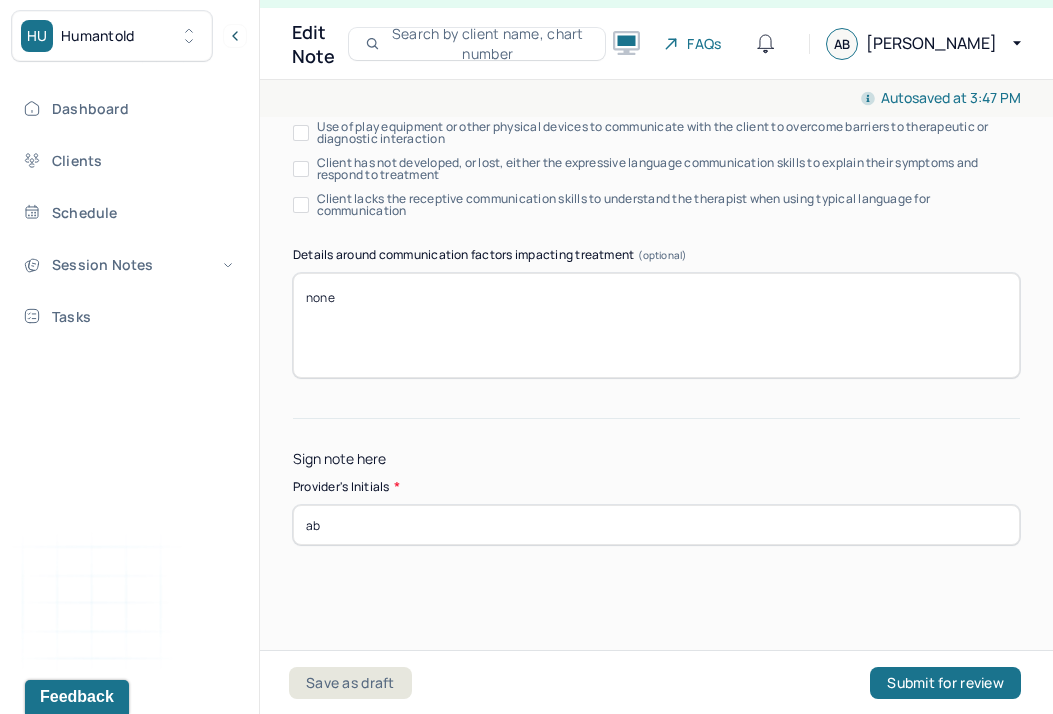 type on "ab" 